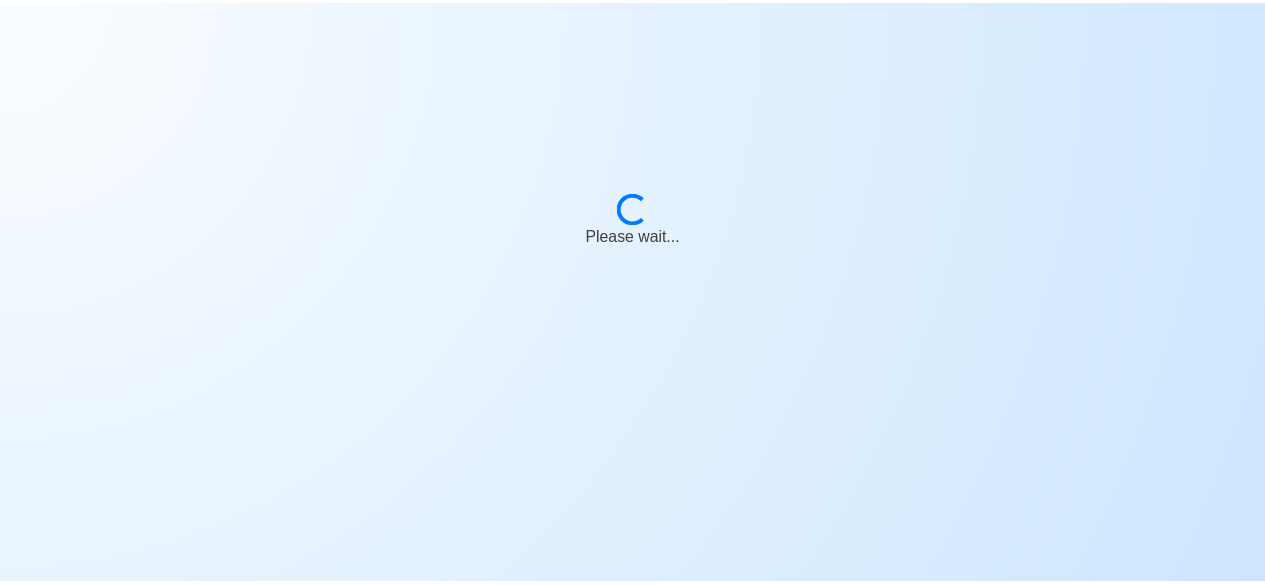 scroll, scrollTop: 0, scrollLeft: 0, axis: both 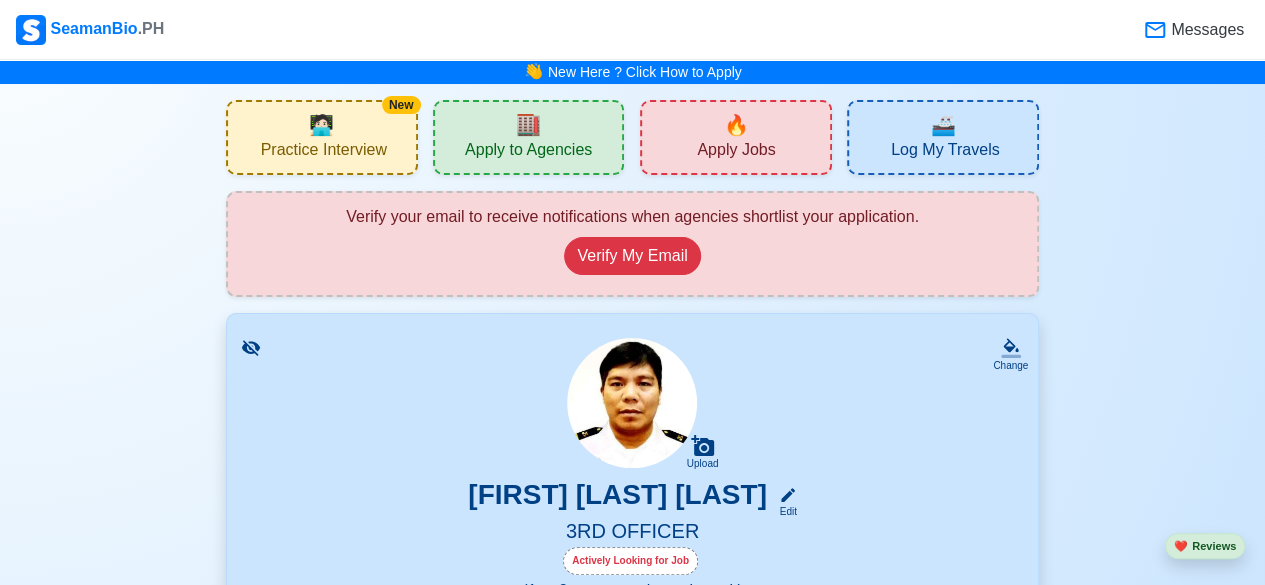 drag, startPoint x: 1256, startPoint y: 2, endPoint x: 880, endPoint y: 415, distance: 558.5204 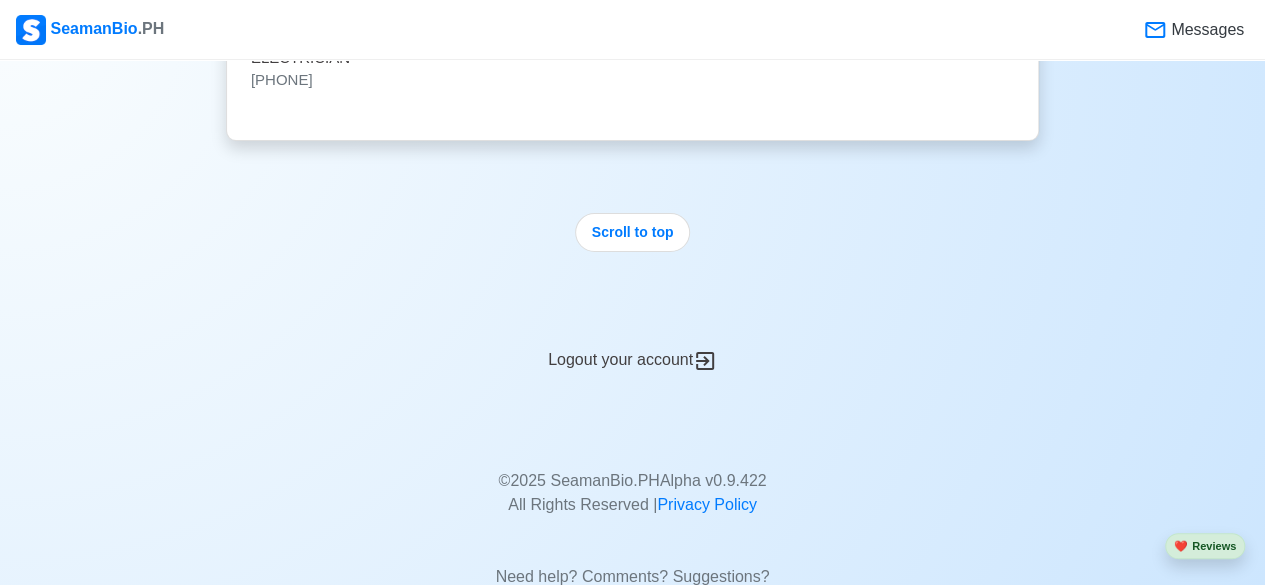 scroll, scrollTop: 6684, scrollLeft: 0, axis: vertical 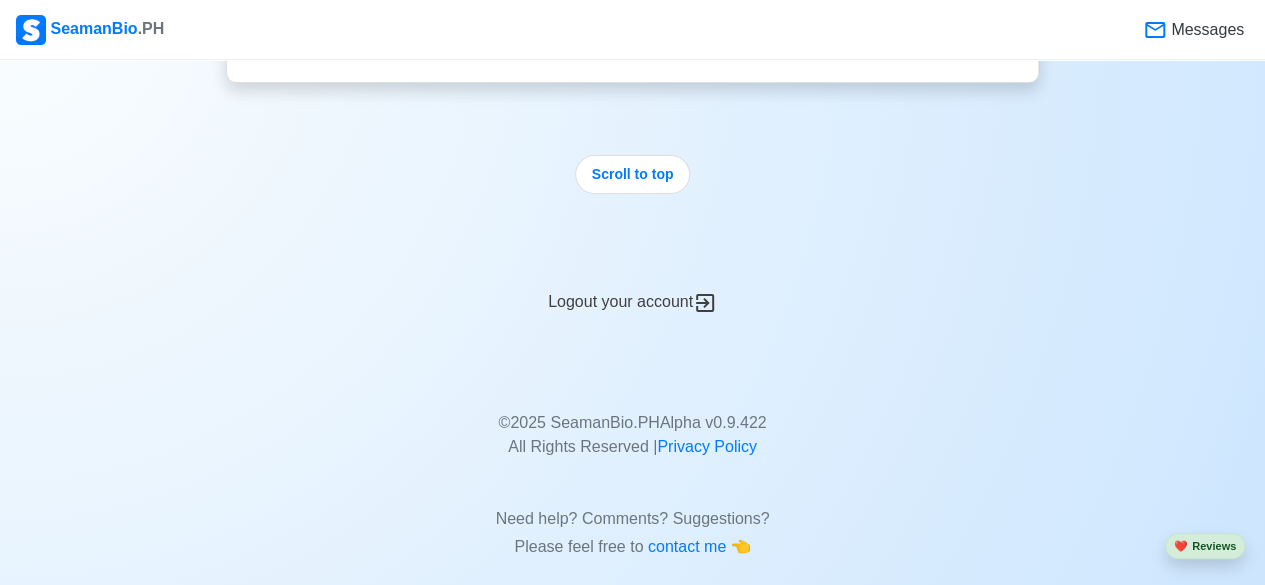 click 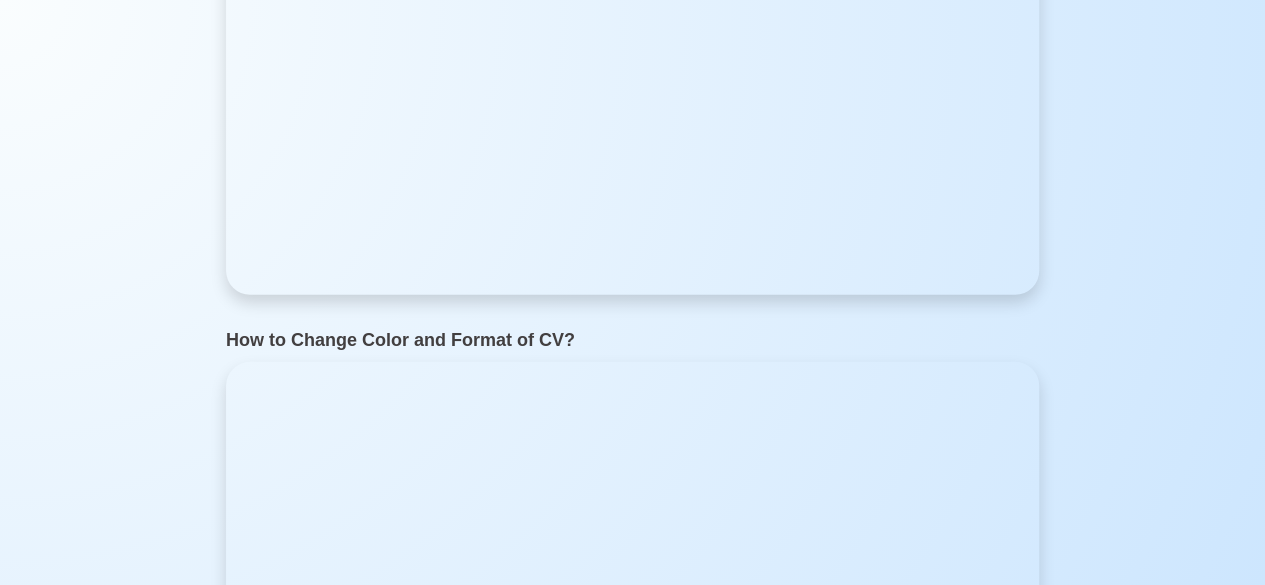 scroll, scrollTop: 0, scrollLeft: 0, axis: both 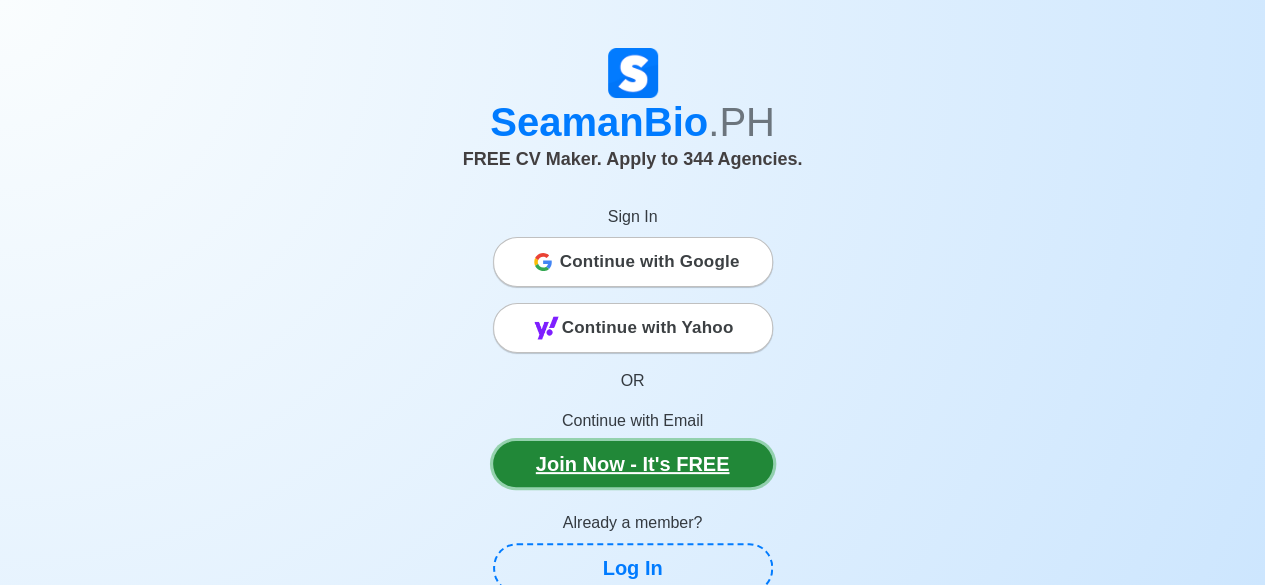 click on "Join Now - It's FREE" at bounding box center (633, 464) 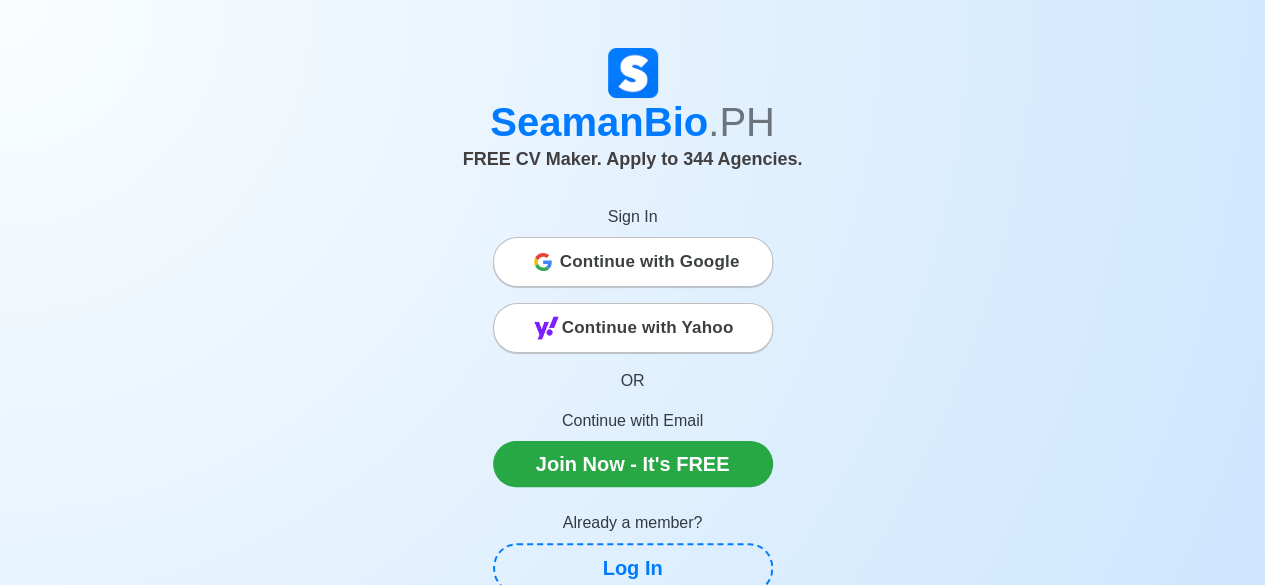 scroll, scrollTop: 512, scrollLeft: 0, axis: vertical 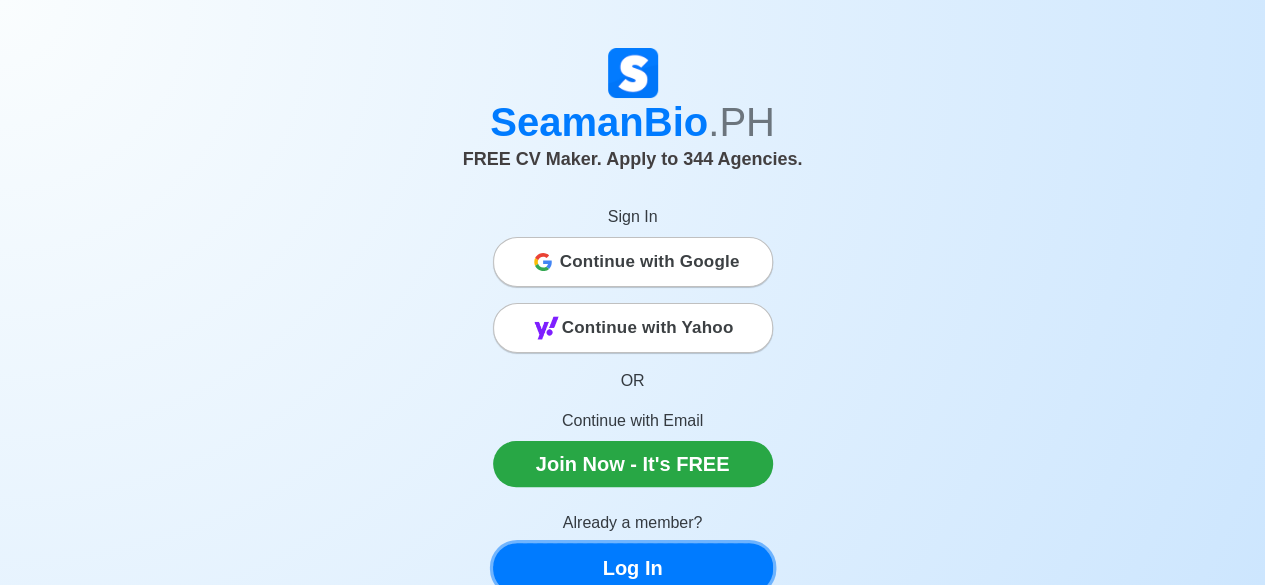 click on "Log In" at bounding box center [633, 568] 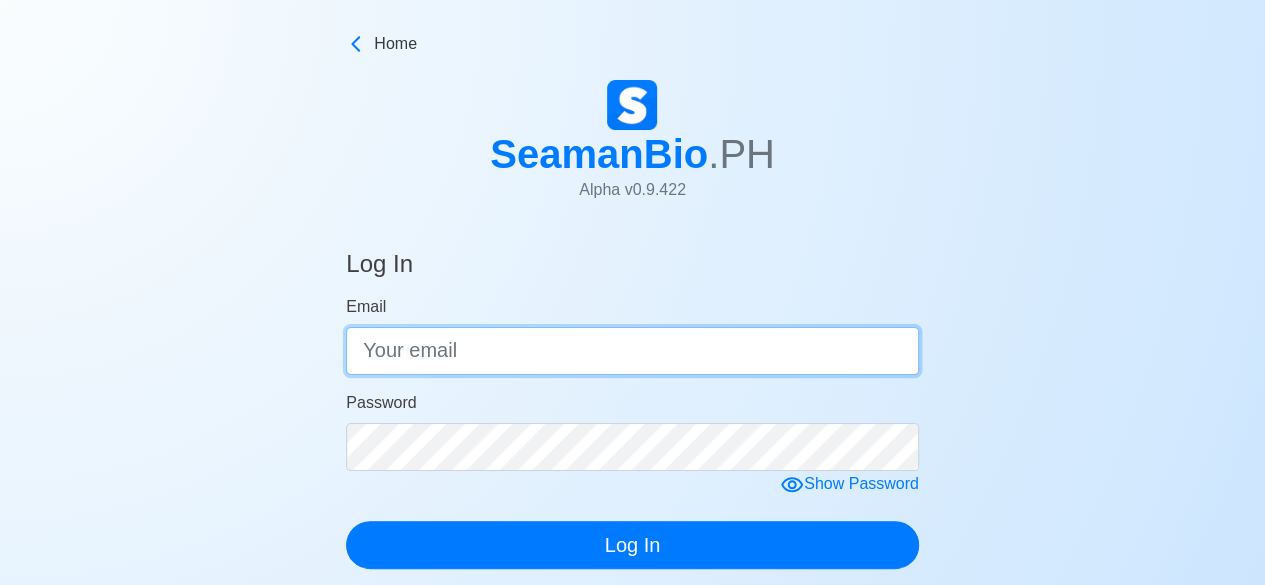 type on "[EMAIL]" 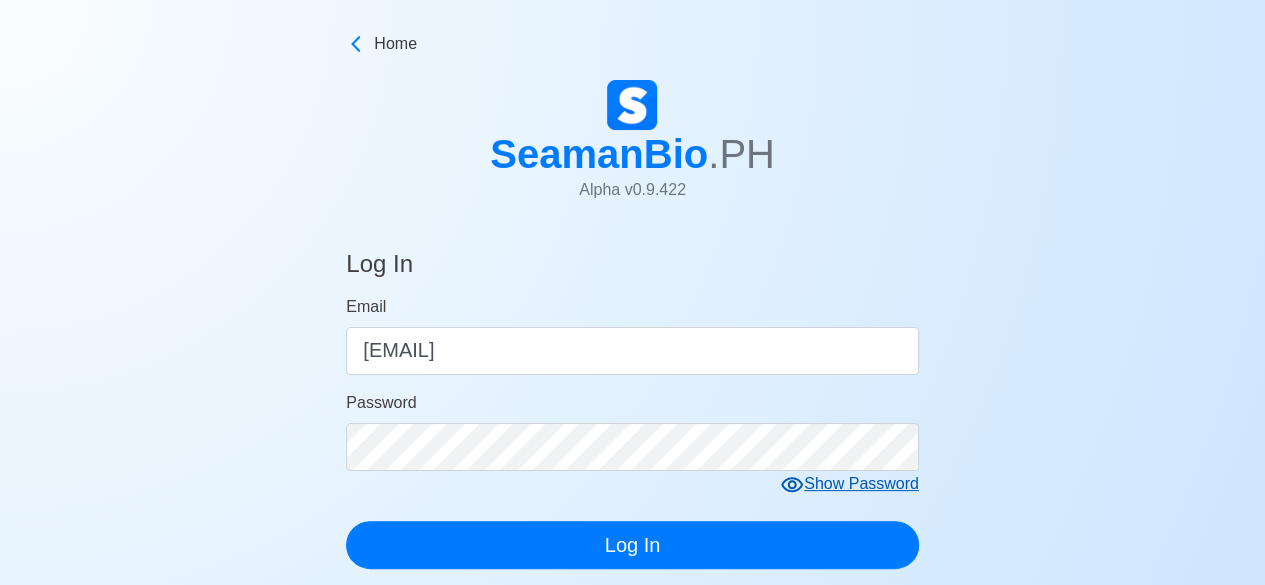 click on "Email [EMAIL] Password Show Password Log In" at bounding box center (632, 432) 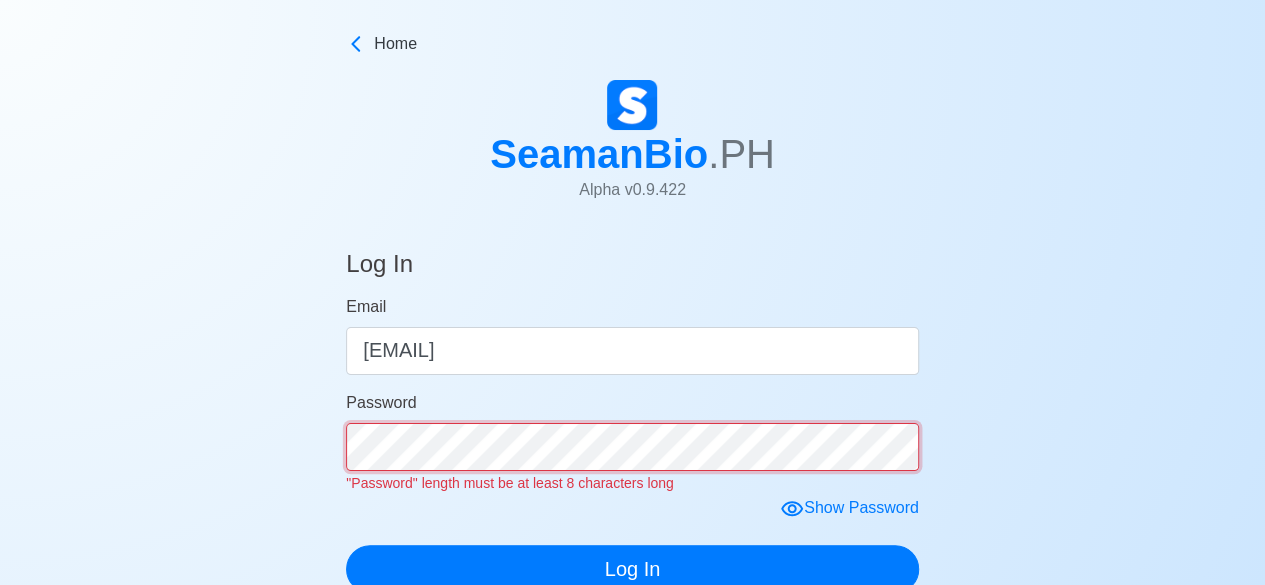 click on "Log In Email [EMAIL] Password "Password" length must be at least 8 characters long Show Password Log In Forgot your password? Continue with Google Continue with Yahoo OR Not a member? Join Now, It's FREE © 2025 SeamanBio.PH Alpha v 0.9.422 All Rights Reserved | Privacy Policy Need help? Comments? Suggestions? Please feel free to contact me 👈" at bounding box center [632, 710] 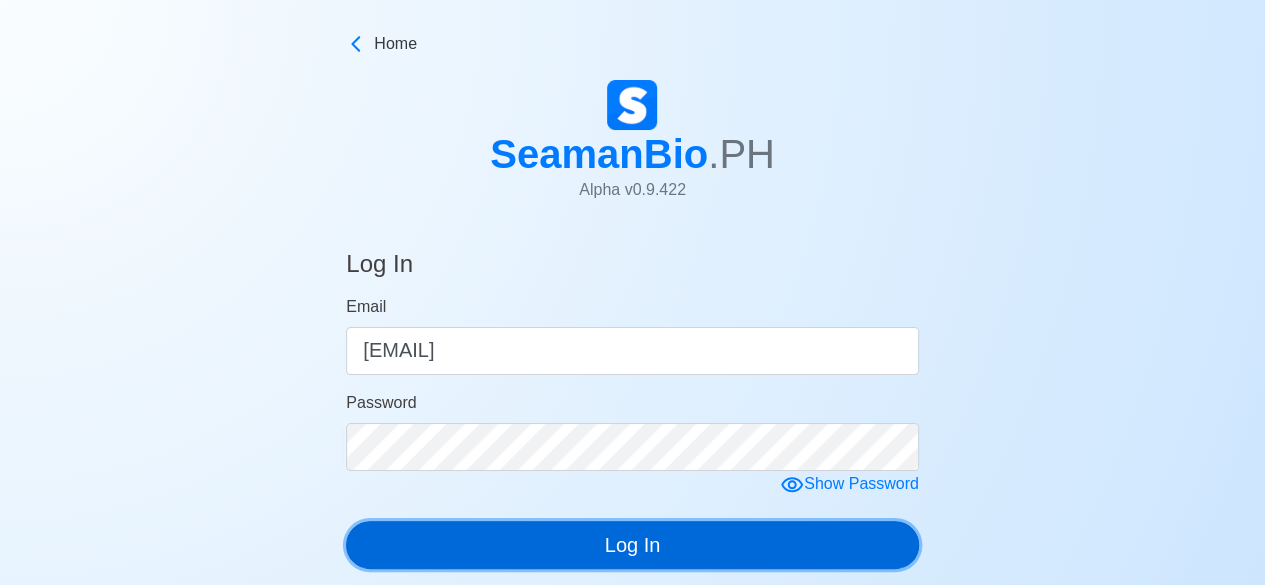 click on "Log In" at bounding box center (632, 545) 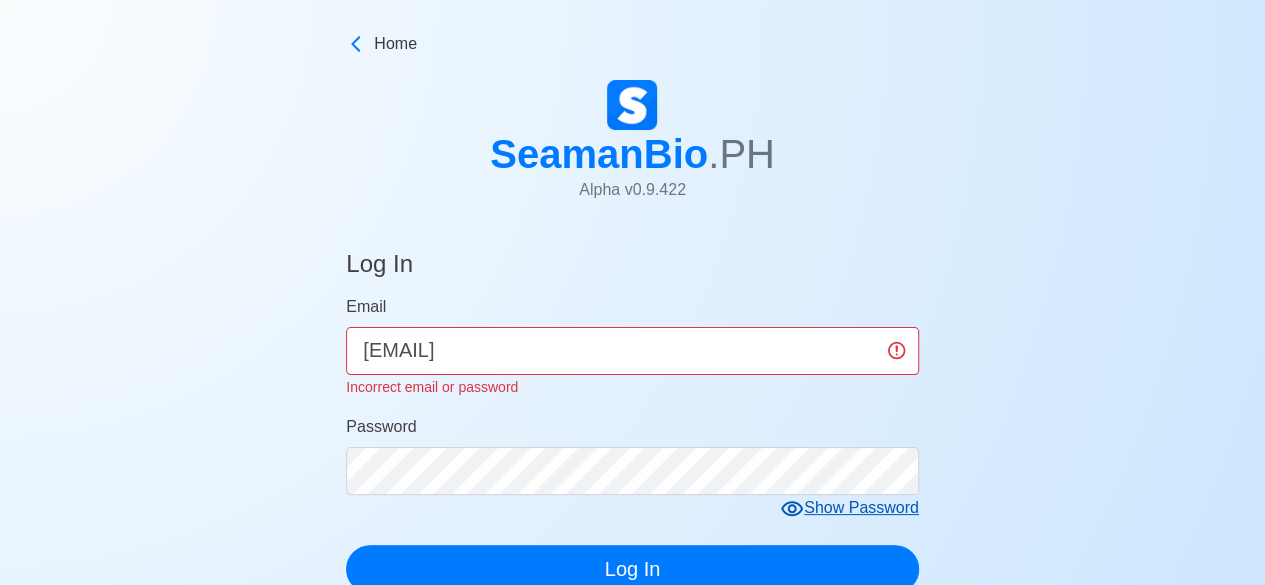 click 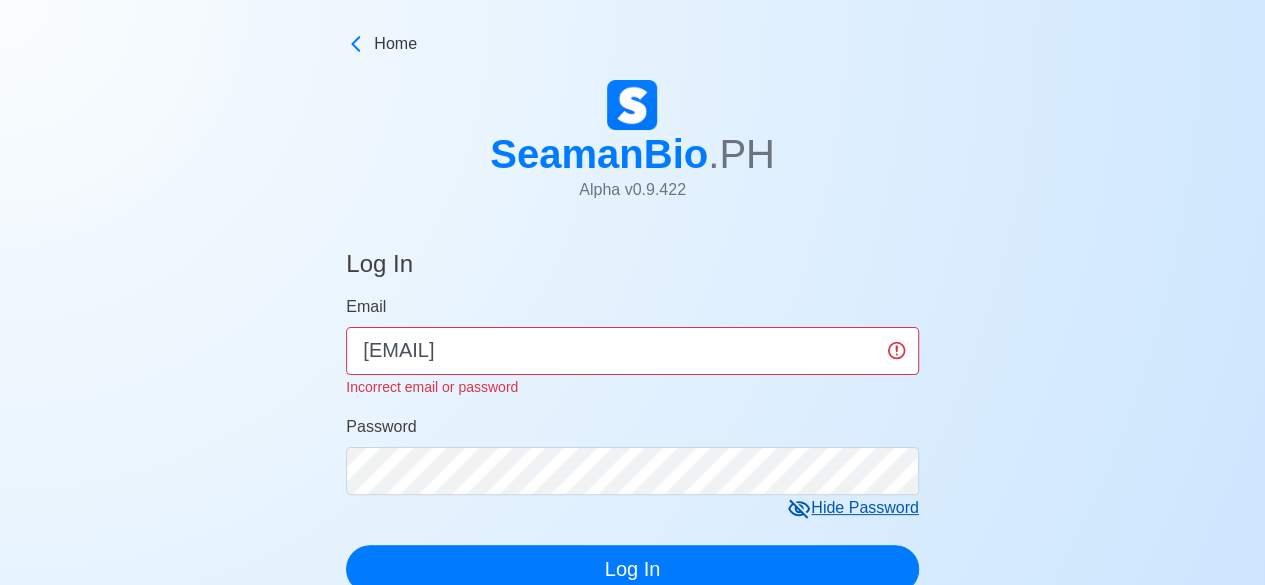 click 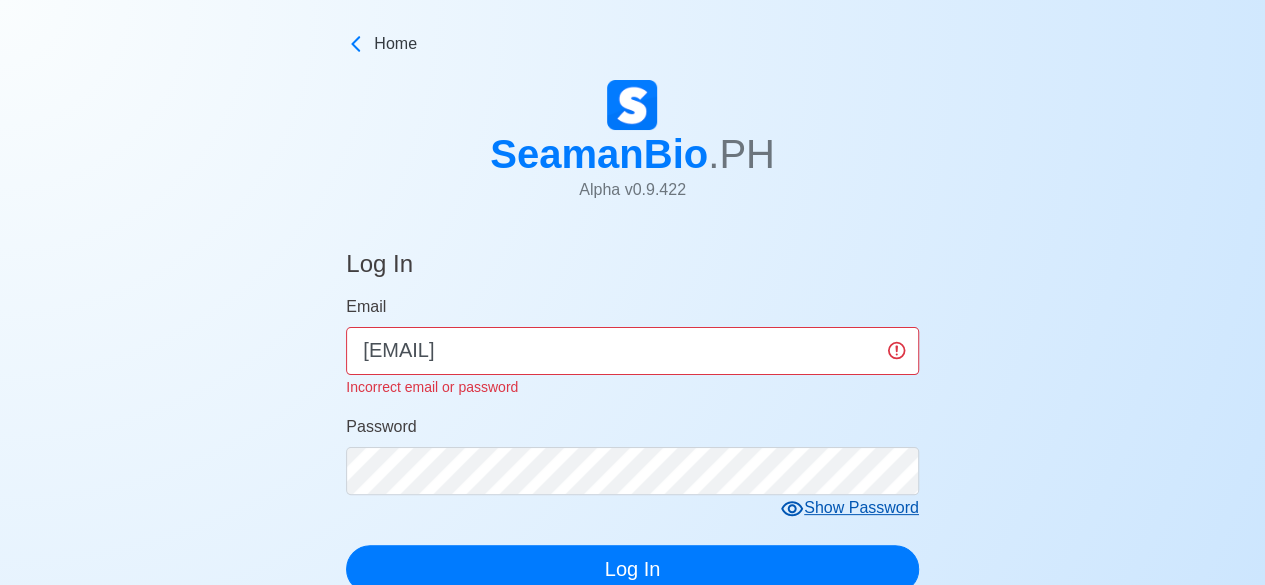 click 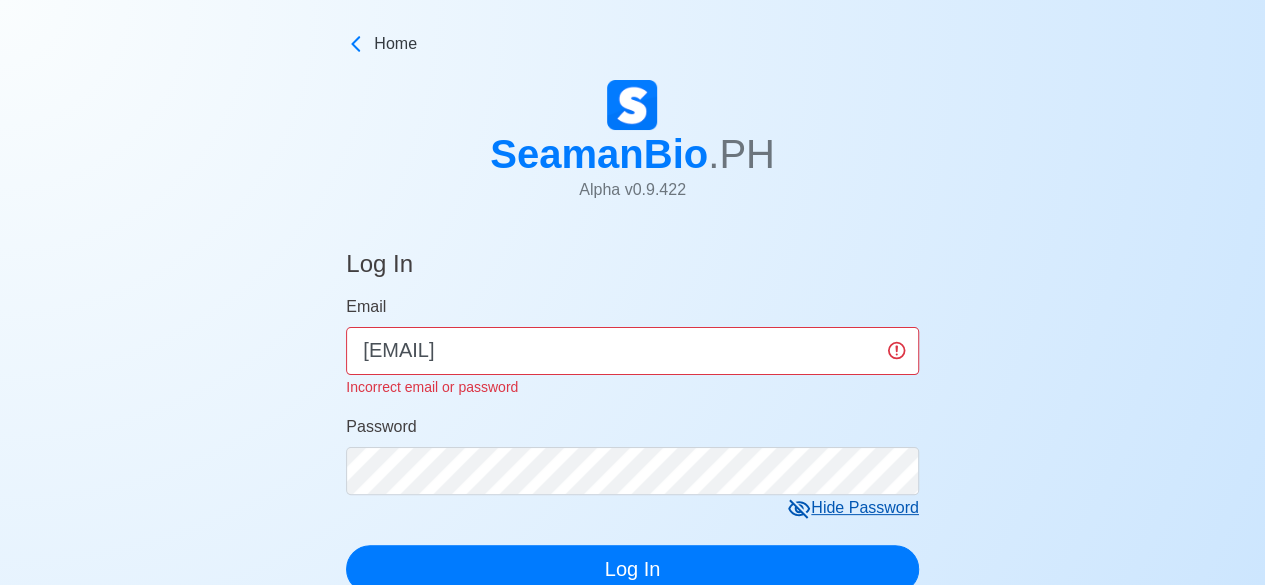 click 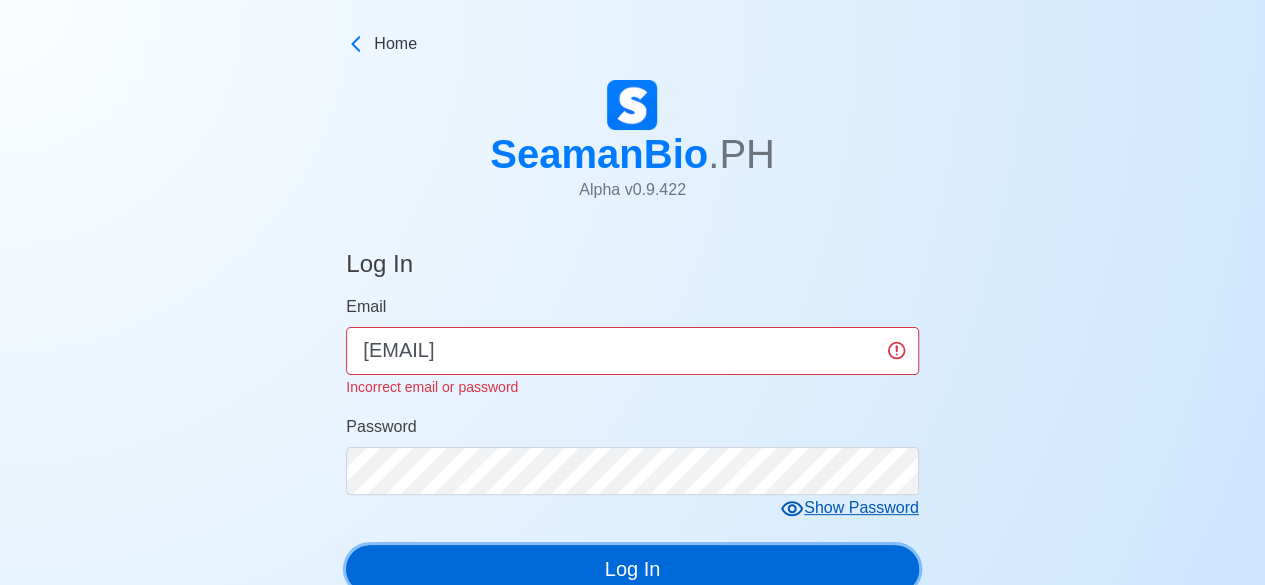 click on "Log In" at bounding box center (632, 569) 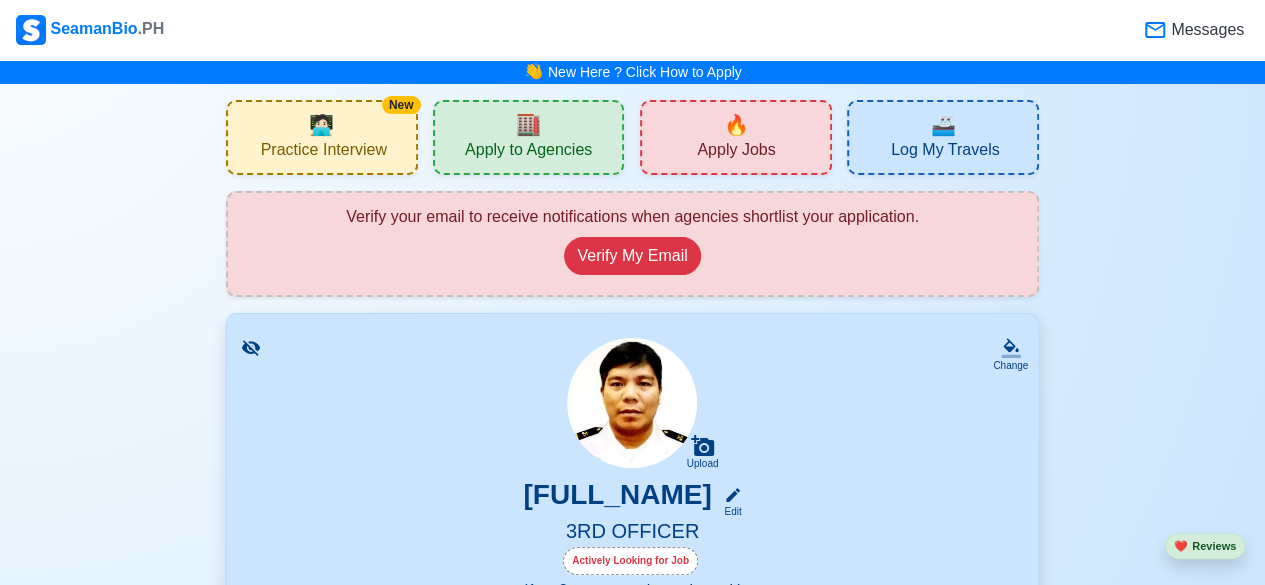click on "Apply Jobs" at bounding box center (736, 152) 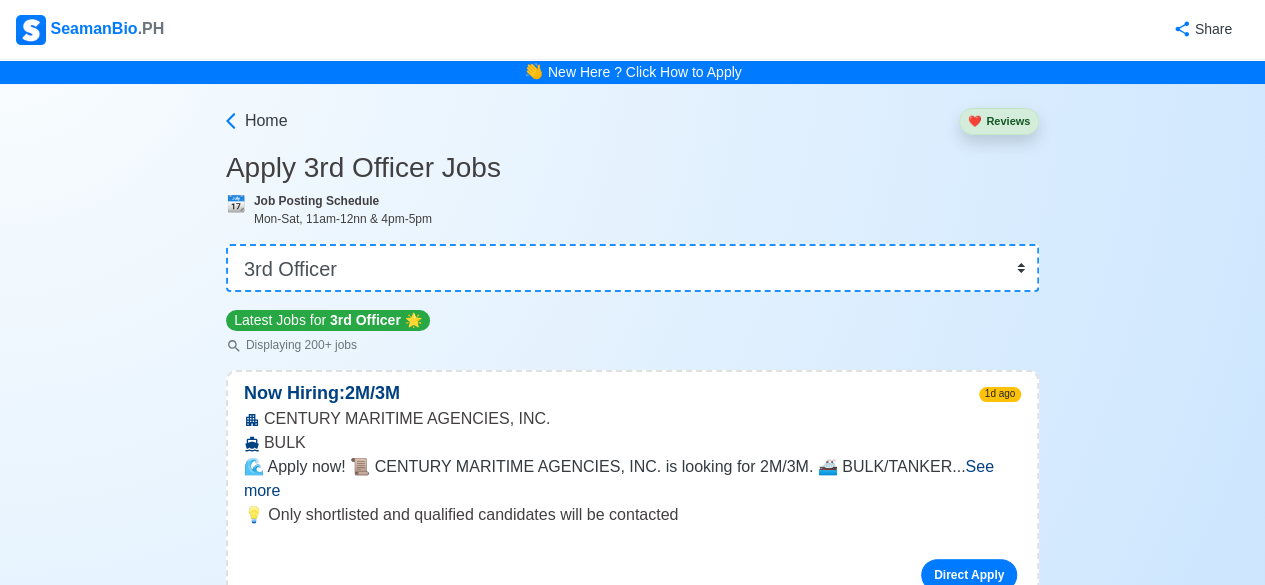 scroll, scrollTop: 512, scrollLeft: 0, axis: vertical 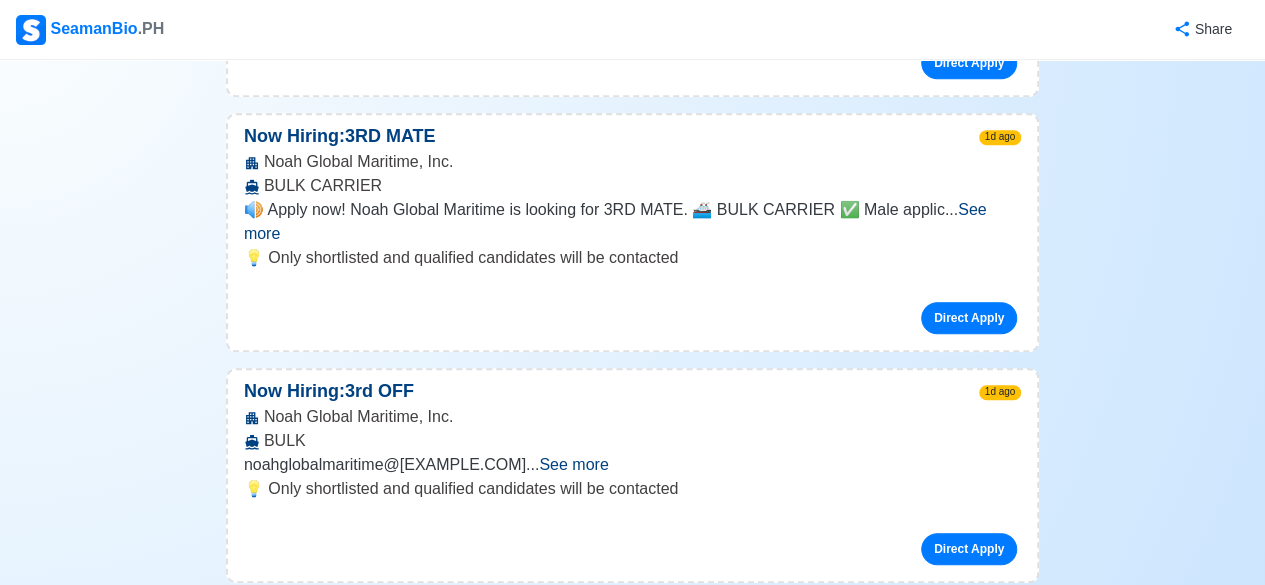 click on "See more" at bounding box center (573, 464) 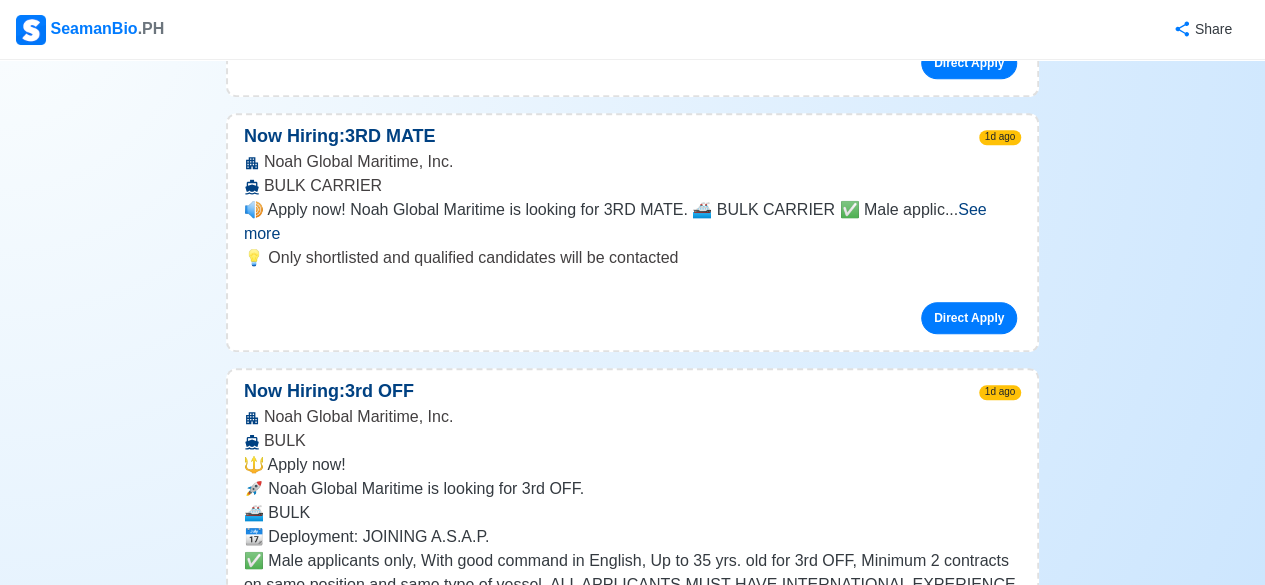 scroll, scrollTop: 1024, scrollLeft: 0, axis: vertical 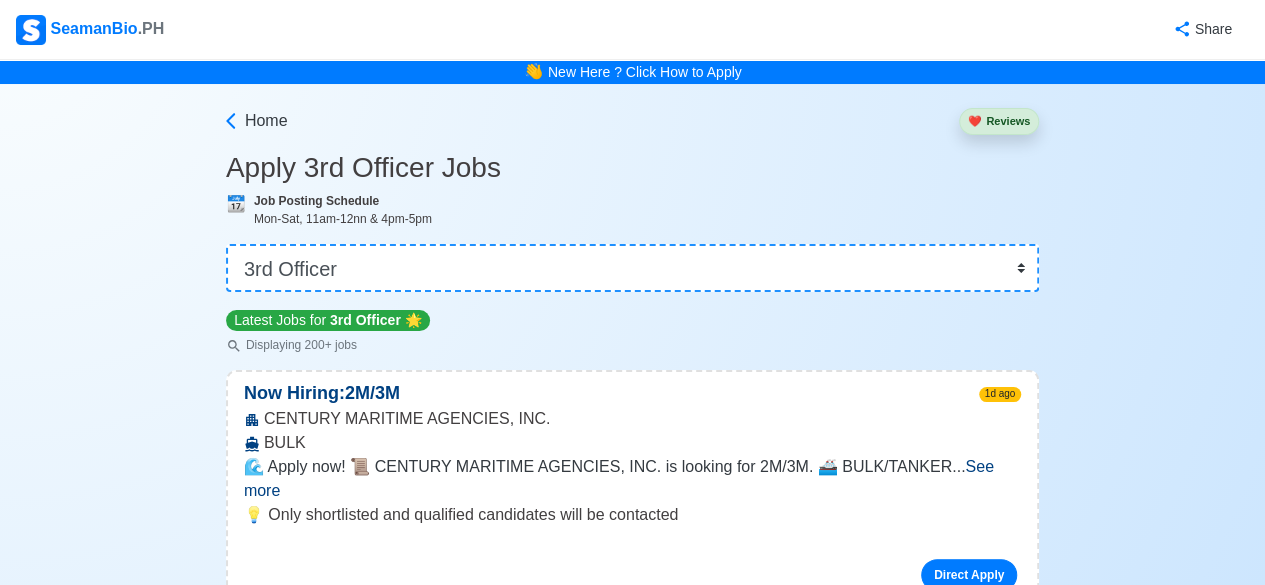 click on "See more" at bounding box center (619, 478) 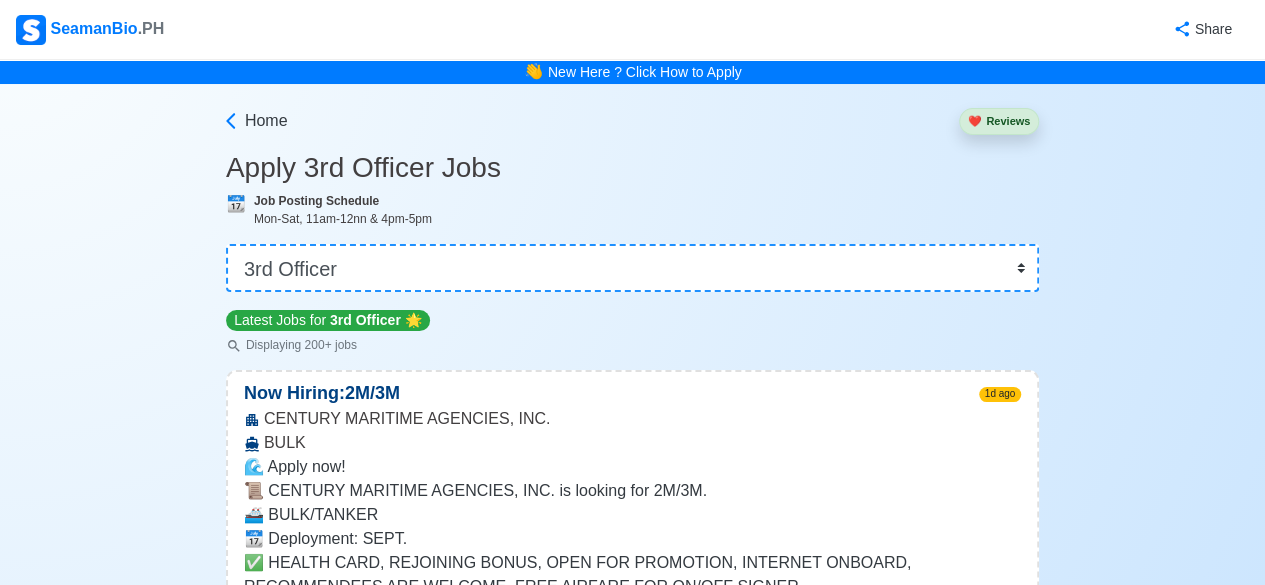 scroll, scrollTop: 512, scrollLeft: 0, axis: vertical 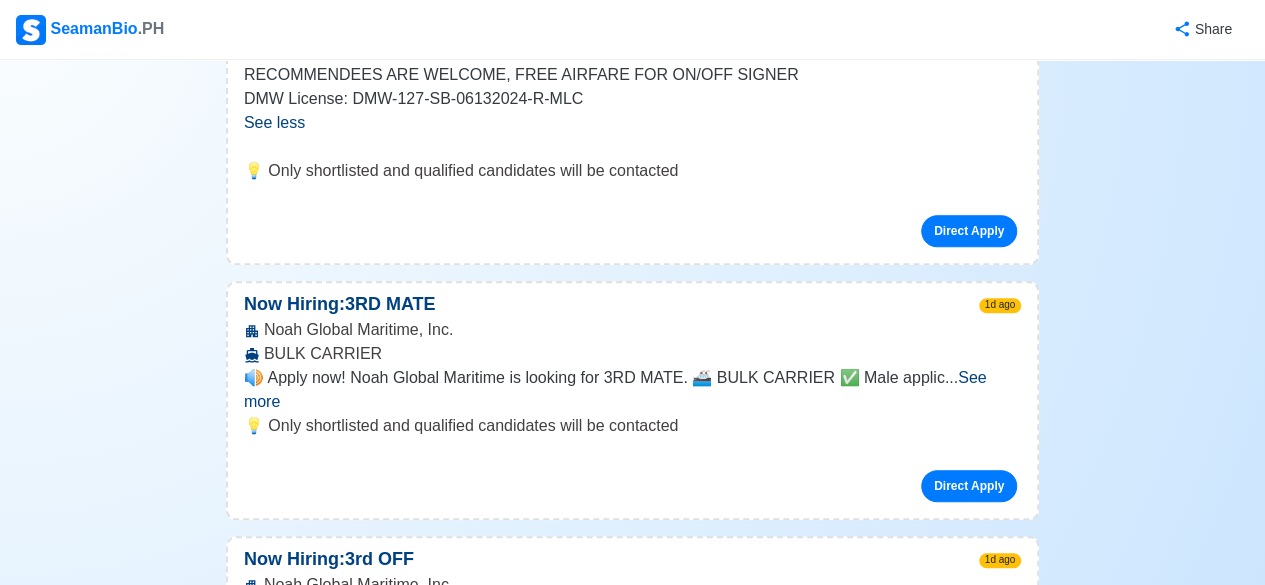 click on "See more" at bounding box center (615, 389) 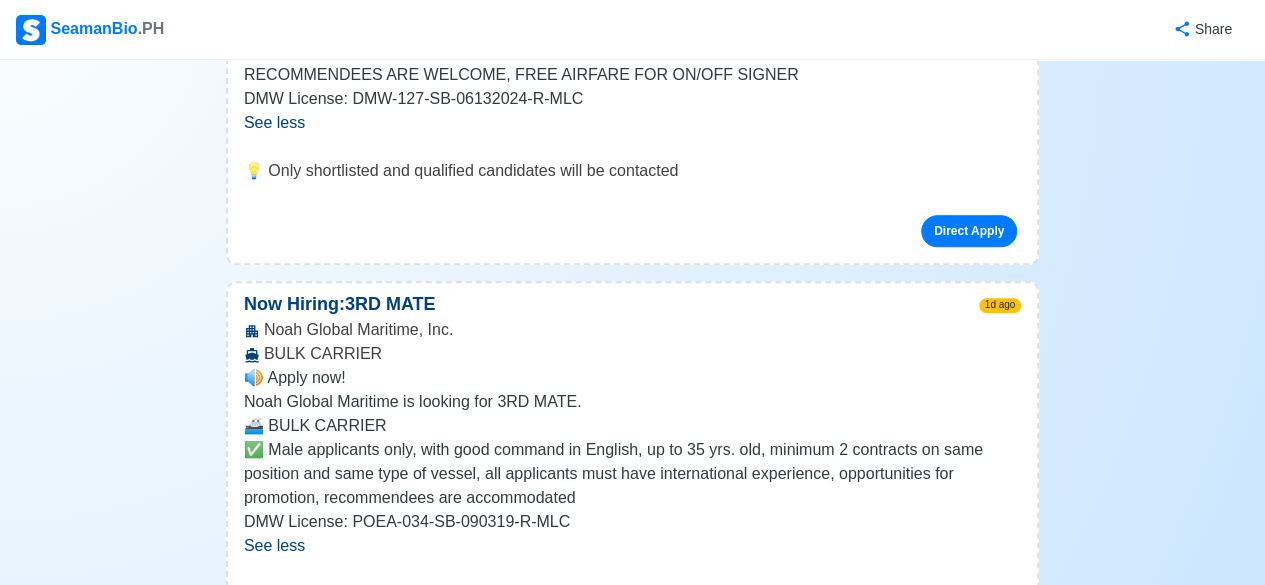 scroll, scrollTop: 1024, scrollLeft: 0, axis: vertical 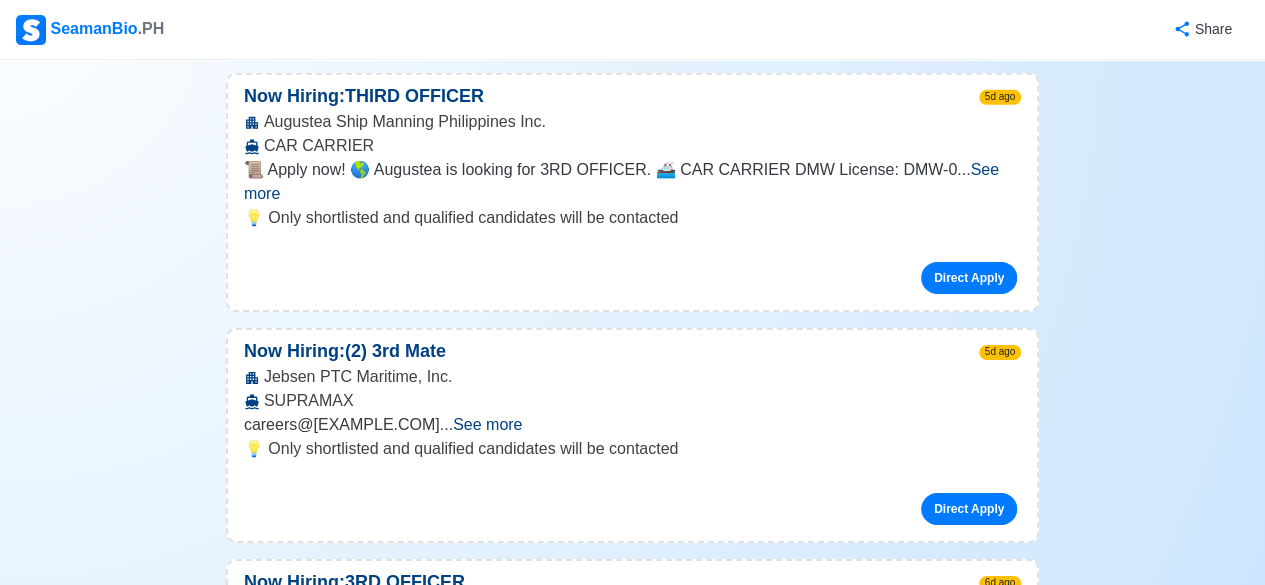 click on "SeamanBio .PH Share" at bounding box center (632, 30) 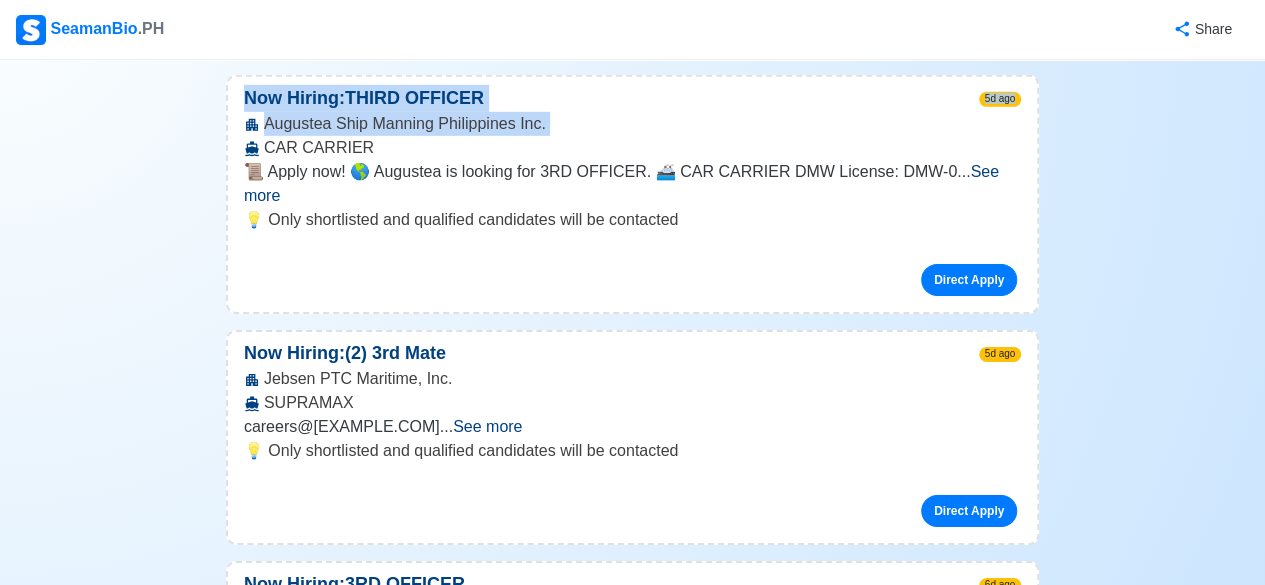 click on "SeamanBio .PH Share 👋 New Here ? Click How to Apply Home ❤️ Reviews Apply 3rd Officer Jobs 📆 Job Posting Schedule Mon-Sat, 11am-12nn & 4pm-5pm 👉 Select Rank or Position Master Chief Officer 2nd Officer 3rd Officer Junior Officer Chief Engineer 2nd Engineer 3rd Engineer 4th Engineer Gas Engineer Junior Engineer 1st Assistant Engineer 2nd Assistant Engineer 3rd Assistant Engineer ETO/ETR Electrician Electrical Engineer Oiler Fitter Welder Chief Cook Chef Cook Messman Wiper Rigger Ordinary Seaman Able Seaman Motorman Pumpman Bosun Cadet Reefer Mechanic Operator Repairman Painter Steward Waiter Others Latest Jobs for 3rd Officer 🌟 Displaying 200+ jobs Now Hiring: 2M/3M 1d ago CENTURY MARITIME AGENCIES, INC. BULK 🌊 Apply now! 📜 CENTURY MARITIME AGENCIES, INC. is looking for 2M/3M. 🚢 BULK/TANKER 📆 Deployment: SEPT. ✅ HEALTH CARD, REJOINING BONUS, OPEN FOR PROMOTION, INTERNET ONBOARD, RECOMMENDEES ARE WELCOME, FREE AIRFARE FOR ON/OFF SIGNER ... See more" at bounding box center [632, -2778] 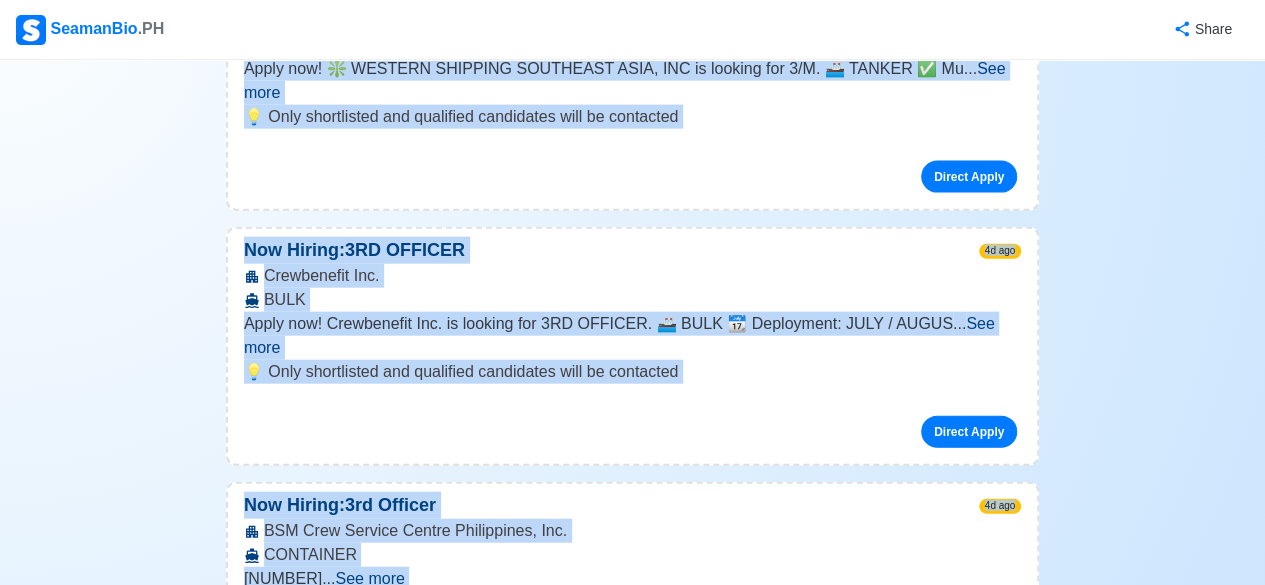 scroll, scrollTop: 2150, scrollLeft: 0, axis: vertical 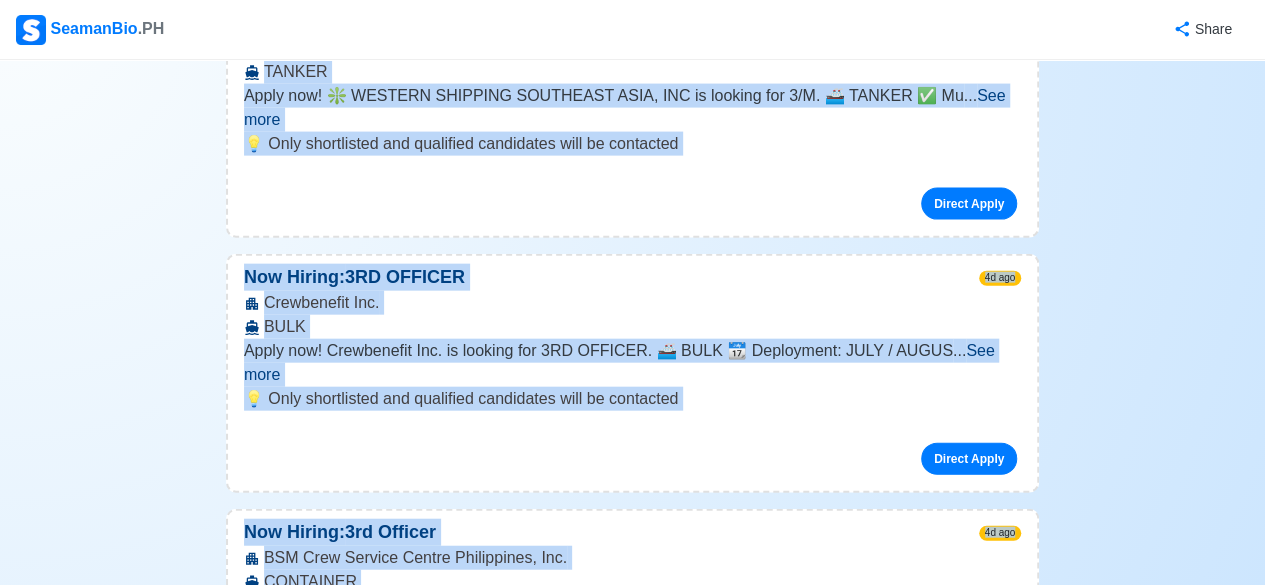 click on "Apply [TIME] - [TIME]" at bounding box center (632, 22974) 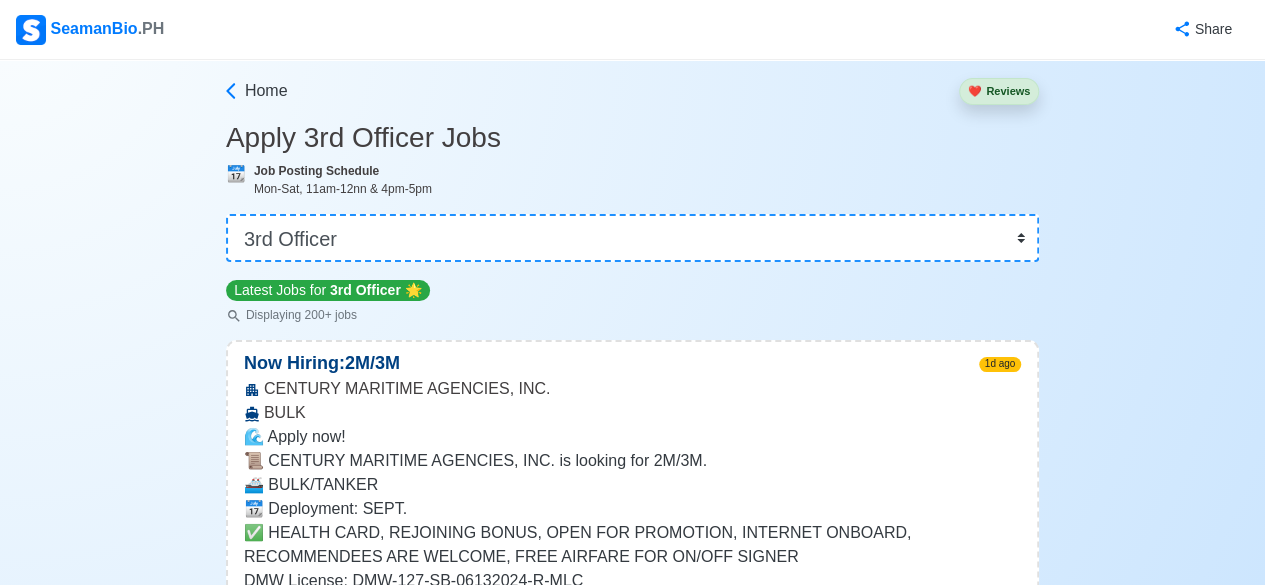 scroll, scrollTop: 0, scrollLeft: 0, axis: both 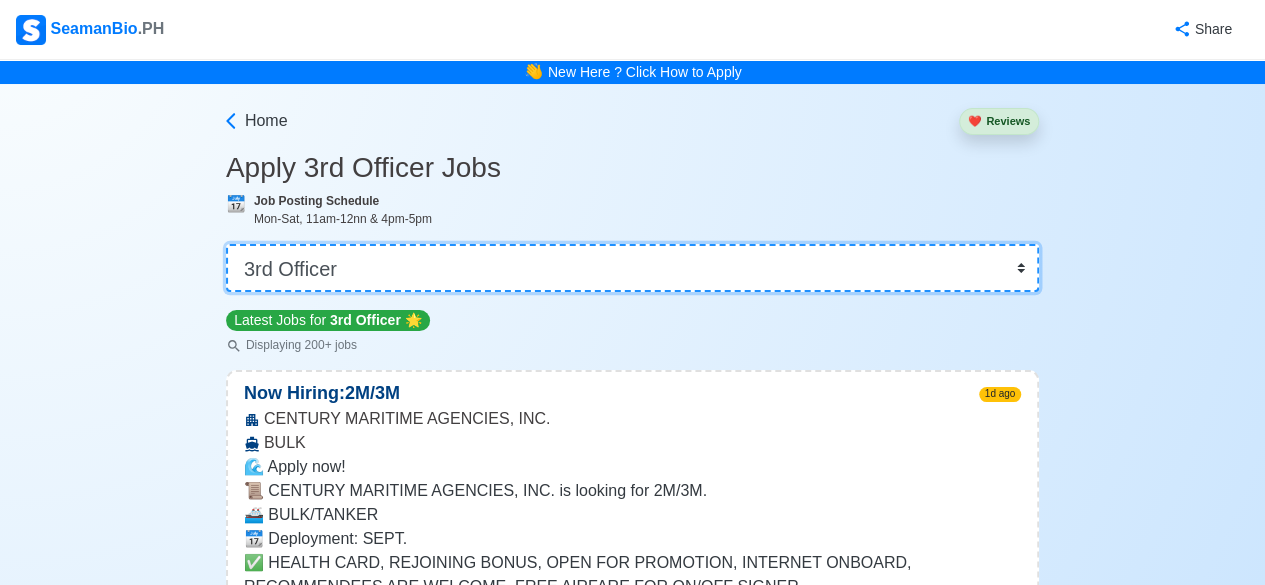 click on "👉 Select Rank or Position Master Chief Officer 2nd Officer 3rd Officer Junior Officer Chief Engineer 2nd Engineer 3rd Engineer 4th Engineer Gas Engineer Junior Engineer 1st Assistant Engineer 2nd Assistant Engineer 3rd Assistant Engineer ETO/ETR Electrician Electrical Engineer Oiler Fitter Welder Chief Cook Chef Cook Messman Wiper Rigger Ordinary Seaman Able Seaman Motorman Pumpman Bosun Cadet Reefer Mechanic Operator Repairman Painter Steward Waiter Others" at bounding box center (632, 268) 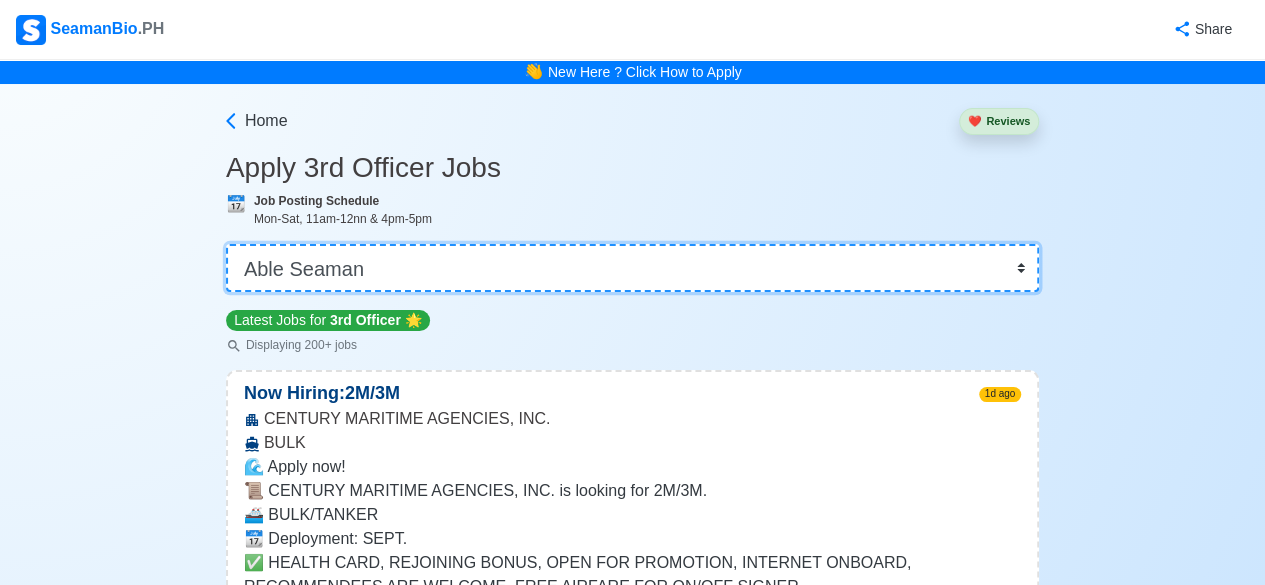 click on "👉 Select Rank or Position Master Chief Officer 2nd Officer 3rd Officer Junior Officer Chief Engineer 2nd Engineer 3rd Engineer 4th Engineer Gas Engineer Junior Engineer 1st Assistant Engineer 2nd Assistant Engineer 3rd Assistant Engineer ETO/ETR Electrician Electrical Engineer Oiler Fitter Welder Chief Cook Chef Cook Messman Wiper Rigger Ordinary Seaman Able Seaman Motorman Pumpman Bosun Cadet Reefer Mechanic Operator Repairman Painter Steward Waiter Others" at bounding box center (632, 268) 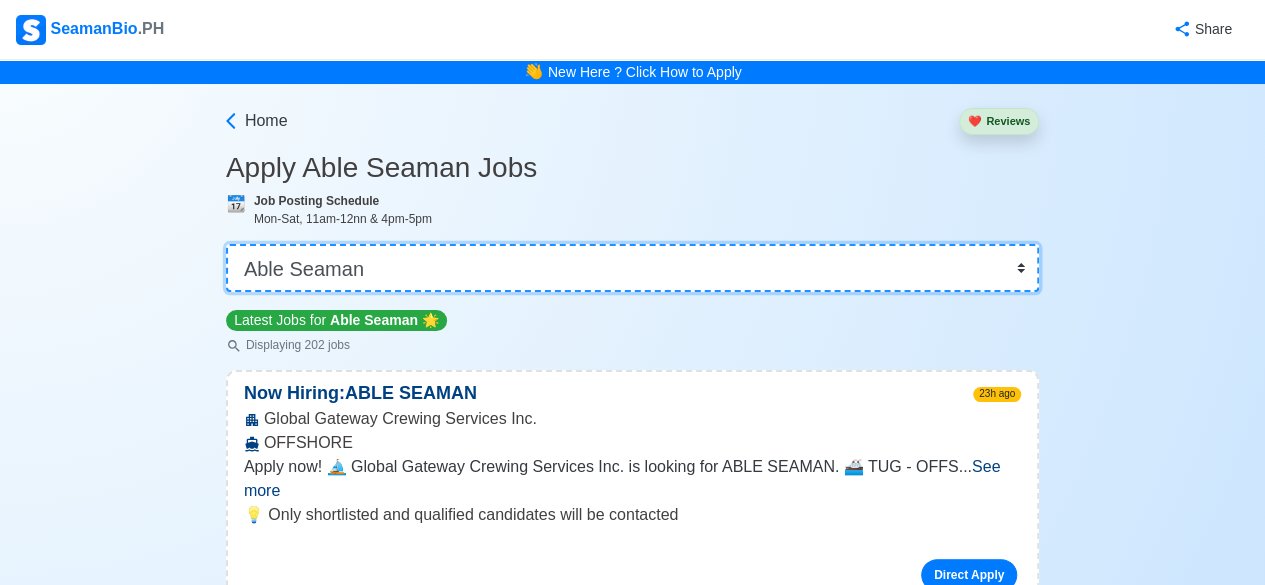 scroll, scrollTop: 512, scrollLeft: 0, axis: vertical 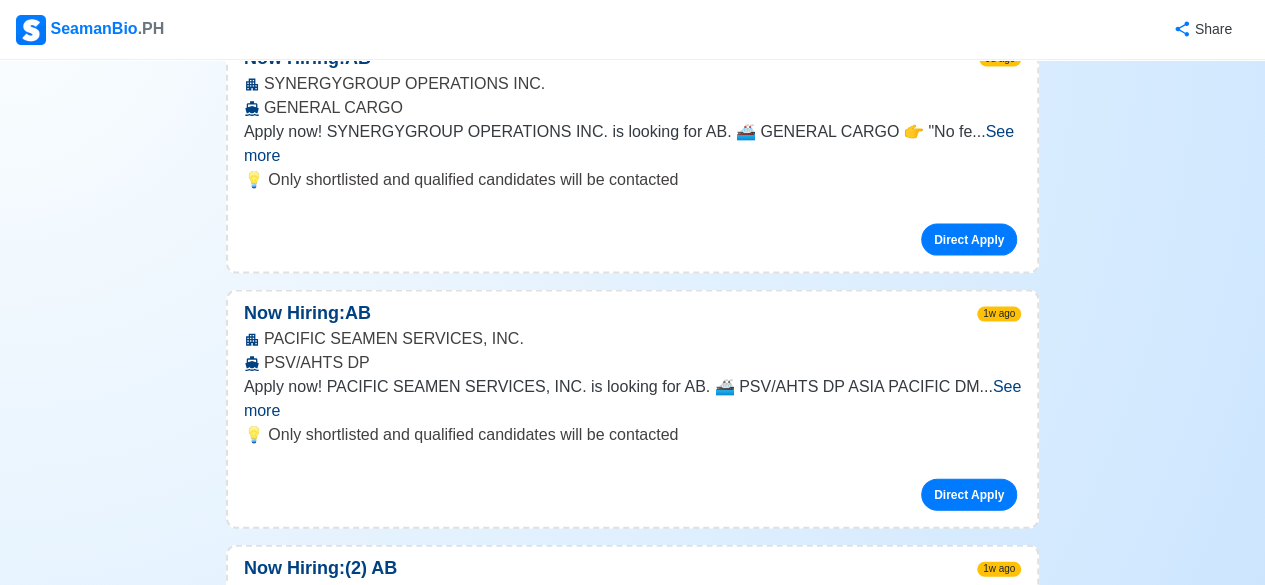 click on "See more" at bounding box center (473, 641) 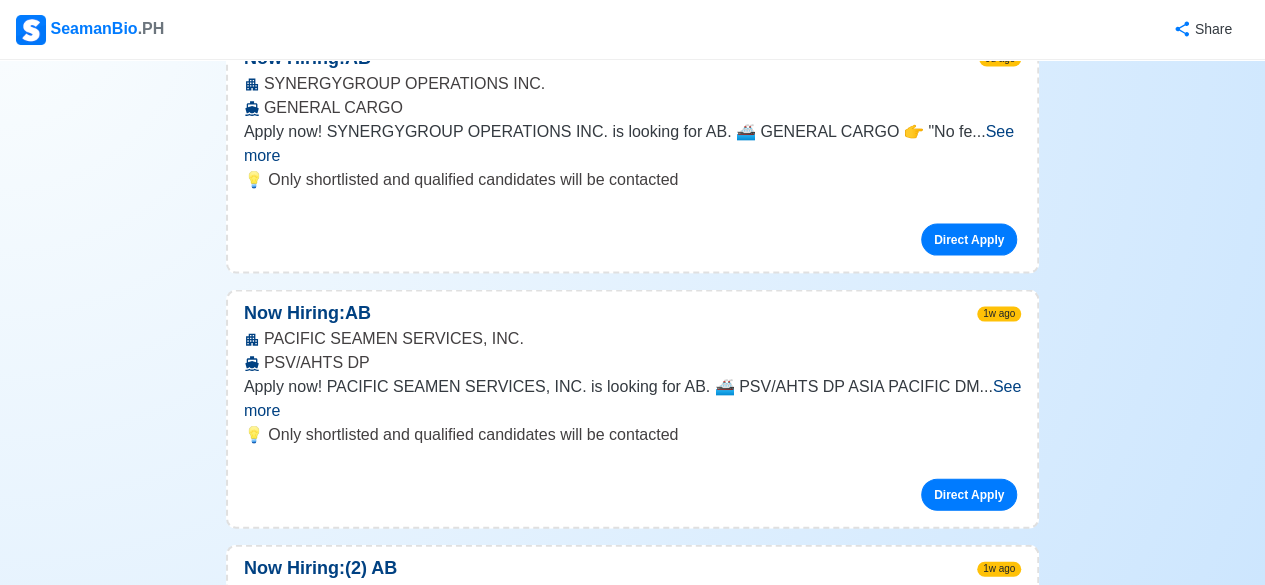 scroll, scrollTop: 2560, scrollLeft: 0, axis: vertical 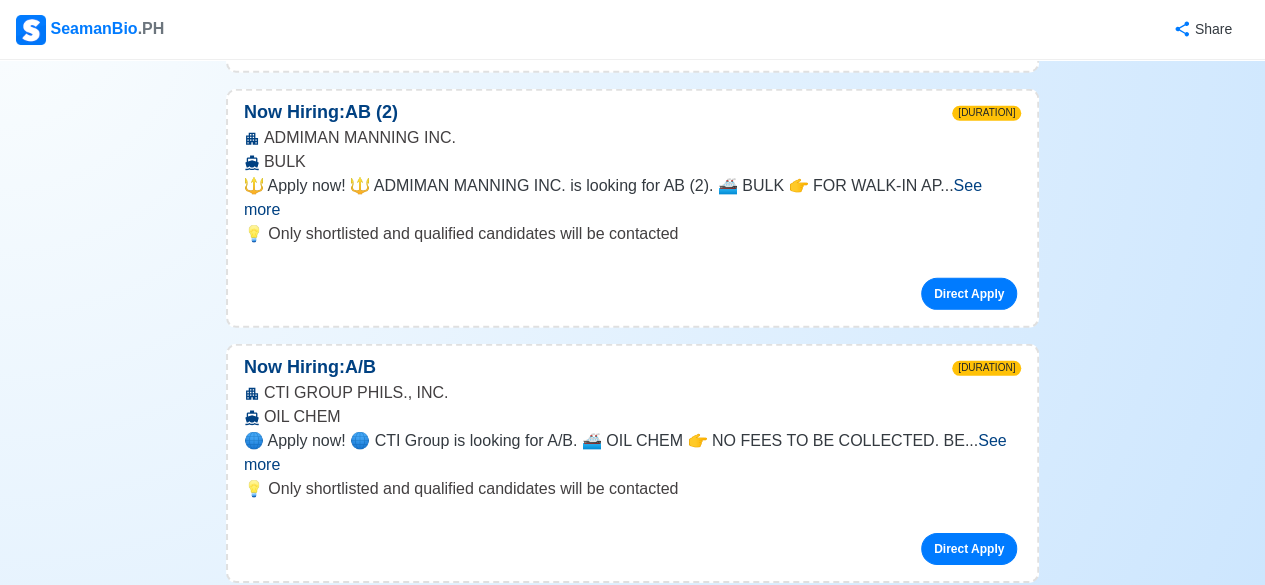 click on "See more" at bounding box center (625, 707) 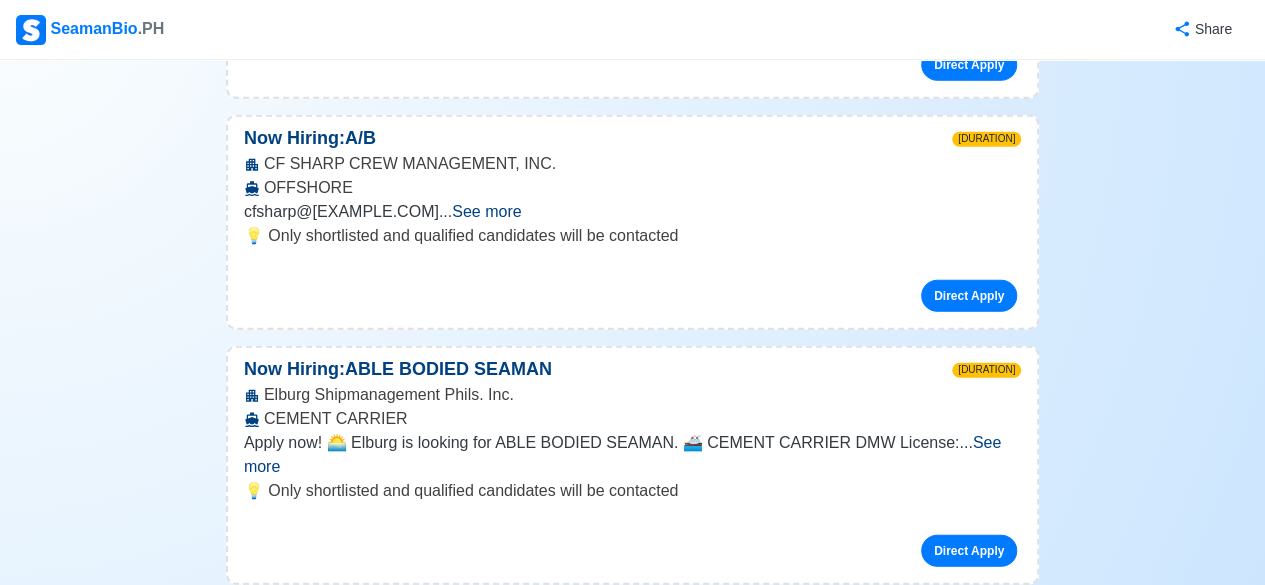 scroll, scrollTop: 5632, scrollLeft: 0, axis: vertical 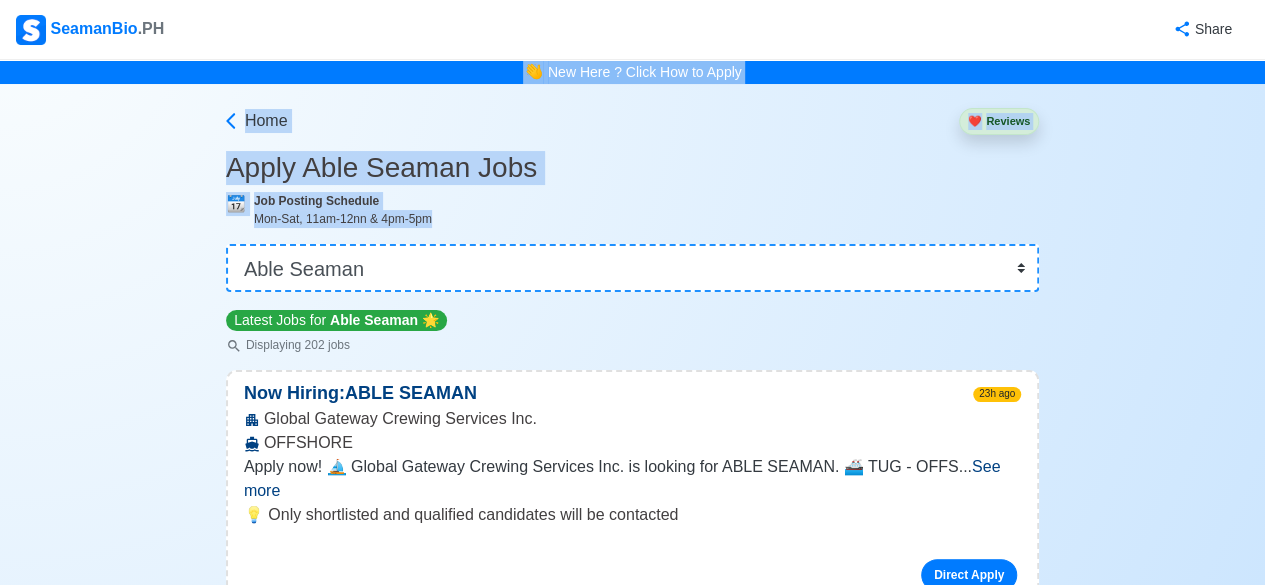 drag, startPoint x: 1230, startPoint y: 3, endPoint x: 1021, endPoint y: 275, distance: 343.02332 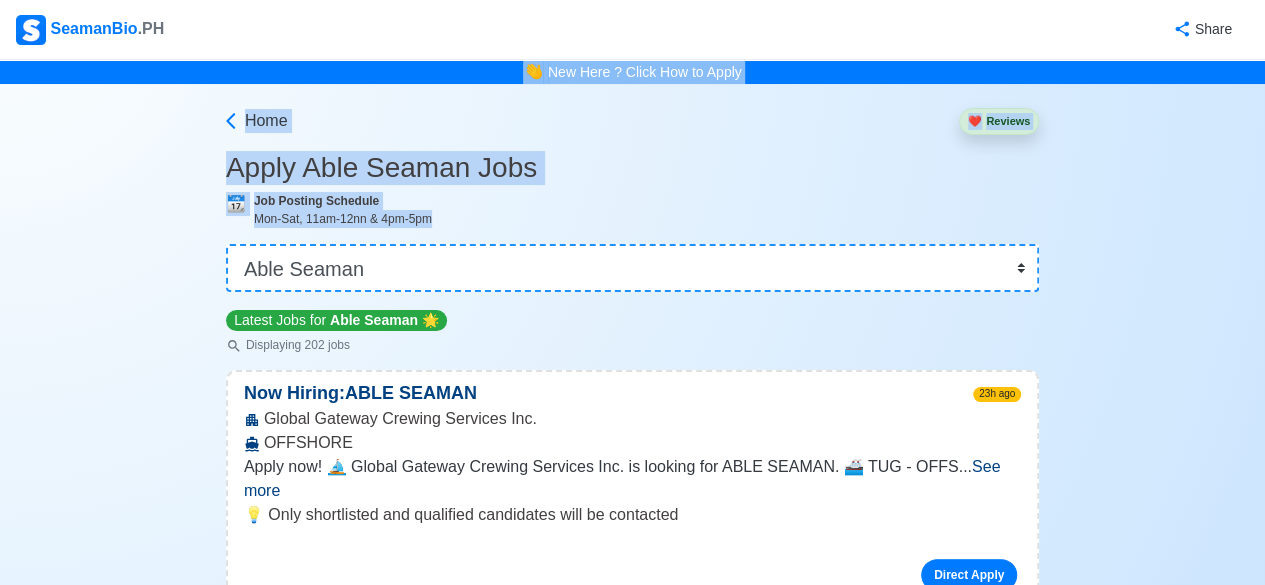 click on "SeamanBio .PH Share 👋 New Here ? Click How to Apply Home ❤️ Reviews Apply Able Seaman Jobs 📆 Job Posting Schedule Mon-Sat, 11am-12nn & 4pm-5pm 👉 Select Rank or Position Master Chief Officer 2nd Officer 3rd Officer Junior Officer Chief Engineer 2nd Engineer 3rd Engineer 4th Engineer Gas Engineer Junior Engineer 1st Assistant Engineer 2nd Assistant Engineer 3rd Assistant Engineer ETO/ETR Electrician Electrical Engineer Oiler Fitter Welder Chief Cook Chef Cook Messman Wiper Rigger Ordinary Seaman Able Seaman Motorman Pumpman Bosun Cadet Reefer Mechanic Operator Repairman Painter Steward Waiter Others Latest Jobs for Able Seaman 🌟 Displaying 202 jobs Now Hiring: ABLE SEAMAN 23h ago Global Gateway Crewing Services Inc. OFFSHORE Apply now! ⛵ Global Gateway Crewing Services Inc. is looking for ABLE SEAMAN. 🚢 TUG - OFFS ... See more ... See more 💡 Only shortlisted and qualified candidates will be contacted Direct Apply Now Hiring: ABLE SEAMAN 2d ago OFFSHORE ... See more" at bounding box center [632, 25106] 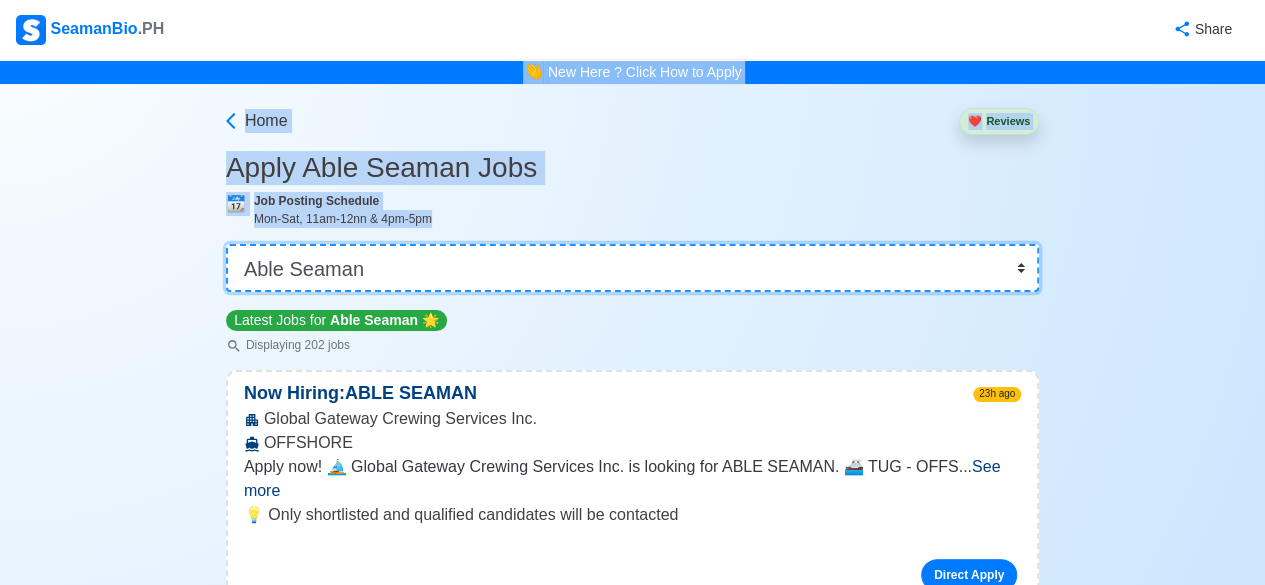 click on "👉 Select Rank or Position Master Chief Officer 2nd Officer 3rd Officer Junior Officer Chief Engineer 2nd Engineer 3rd Engineer 4th Engineer Gas Engineer Junior Engineer 1st Assistant Engineer 2nd Assistant Engineer 3rd Assistant Engineer ETO/ETR Electrician Electrical Engineer Oiler Fitter Welder Chief Cook Chef Cook Messman Wiper Rigger Ordinary Seaman Able Seaman Motorman Pumpman Bosun Cadet Reefer Mechanic Operator Repairman Painter Steward Waiter Others" at bounding box center [632, 268] 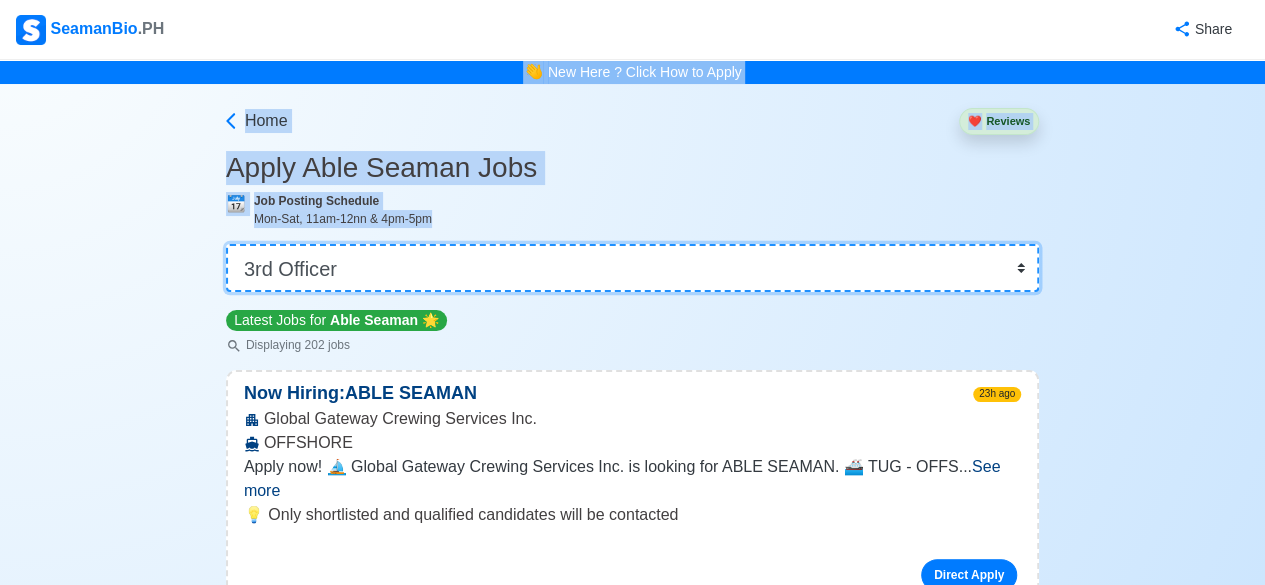 click on "👉 Select Rank or Position Master Chief Officer 2nd Officer 3rd Officer Junior Officer Chief Engineer 2nd Engineer 3rd Engineer 4th Engineer Gas Engineer Junior Engineer 1st Assistant Engineer 2nd Assistant Engineer 3rd Assistant Engineer ETO/ETR Electrician Electrical Engineer Oiler Fitter Welder Chief Cook Chef Cook Messman Wiper Rigger Ordinary Seaman Able Seaman Motorman Pumpman Bosun Cadet Reefer Mechanic Operator Repairman Painter Steward Waiter Others" at bounding box center (632, 268) 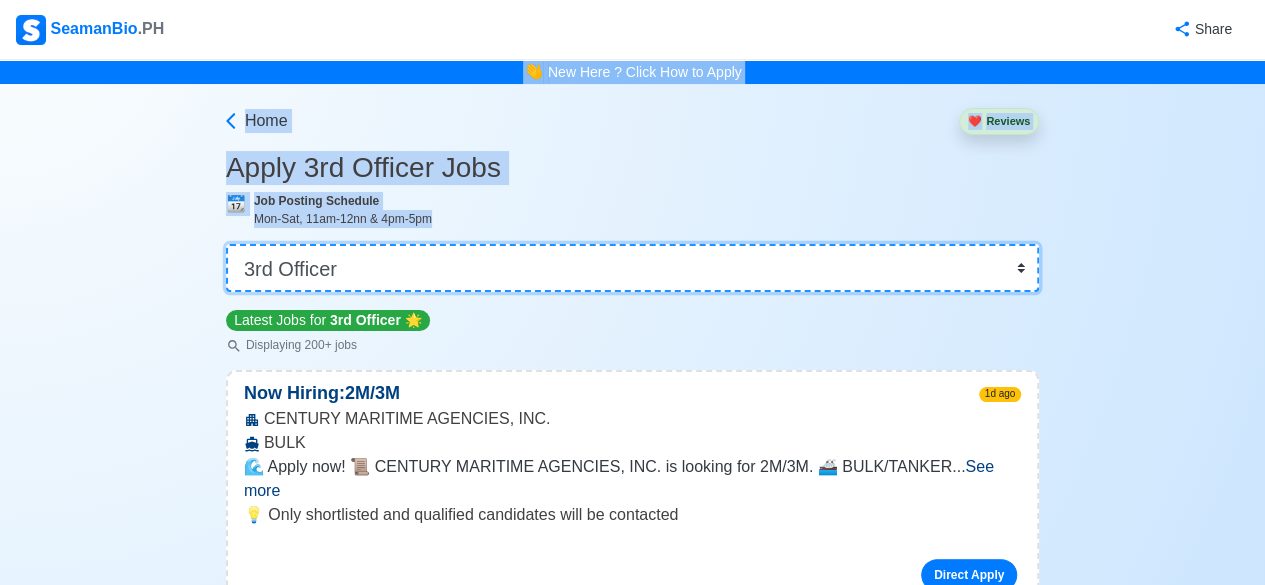 scroll, scrollTop: 512, scrollLeft: 0, axis: vertical 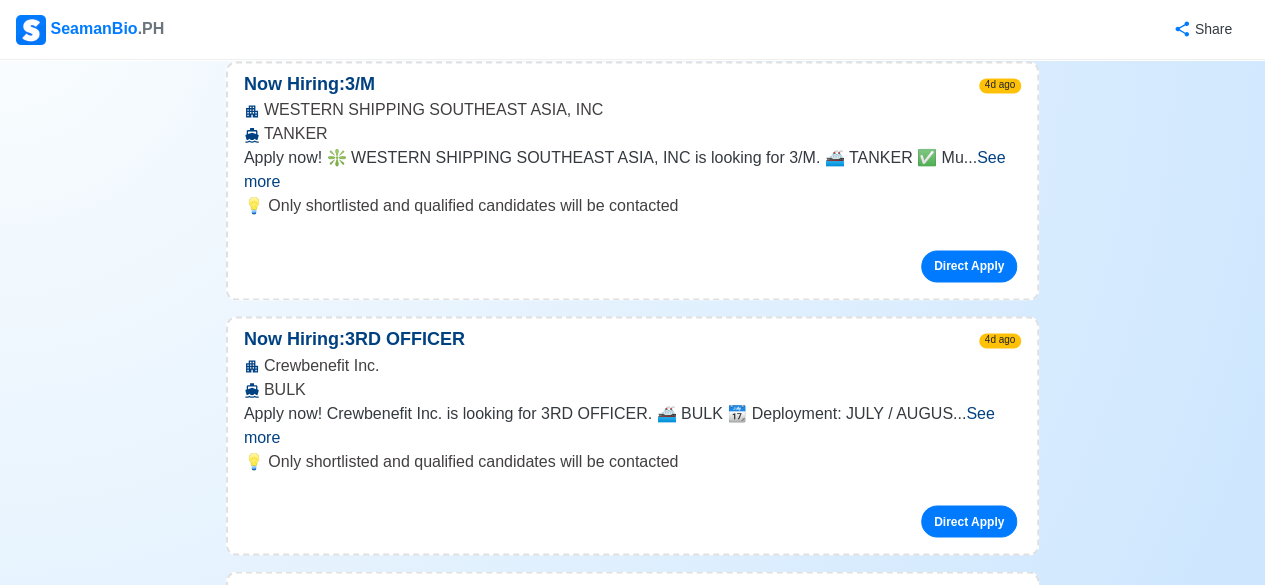 click on "See more" at bounding box center [619, 424] 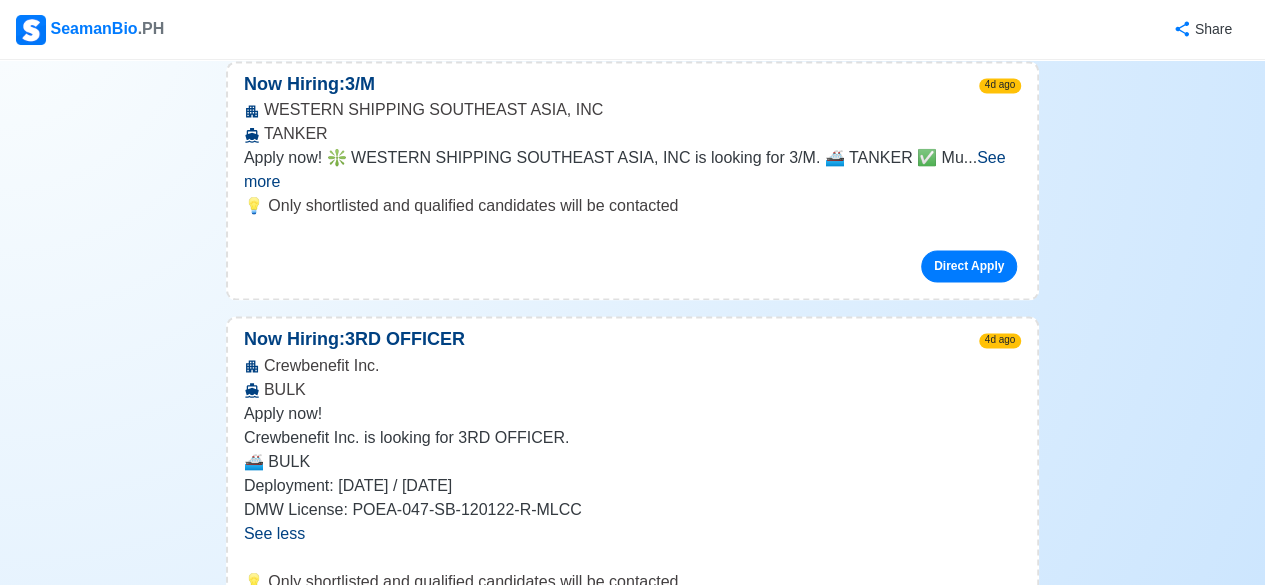 click on "Direct Apply" at bounding box center [969, 641] 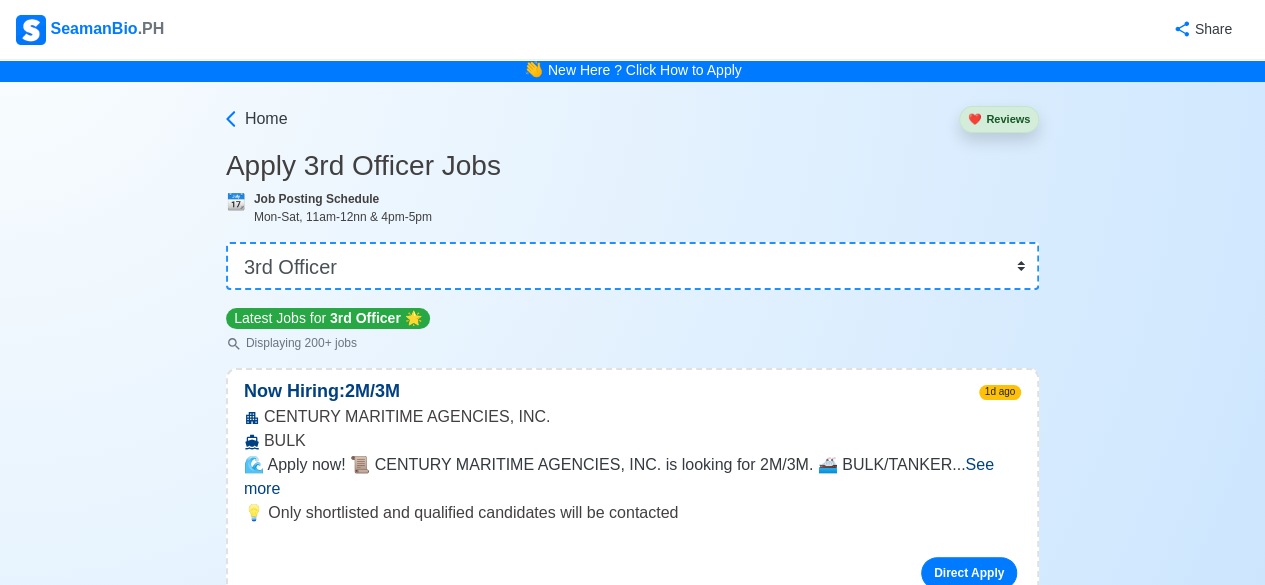scroll, scrollTop: 0, scrollLeft: 0, axis: both 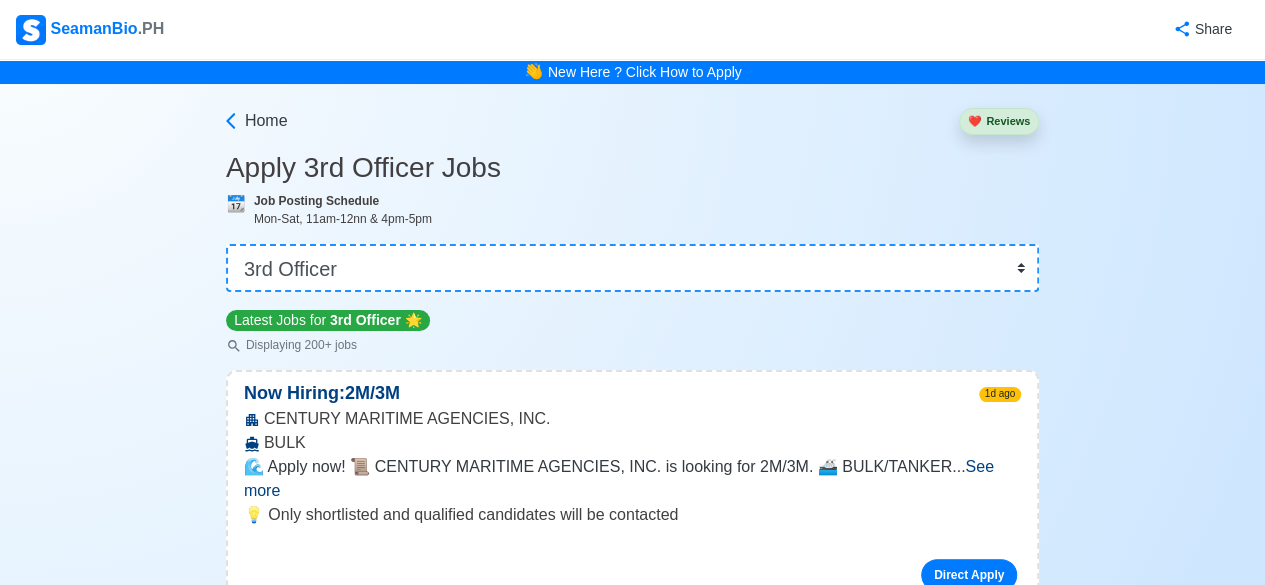 click on "See more" at bounding box center (619, 478) 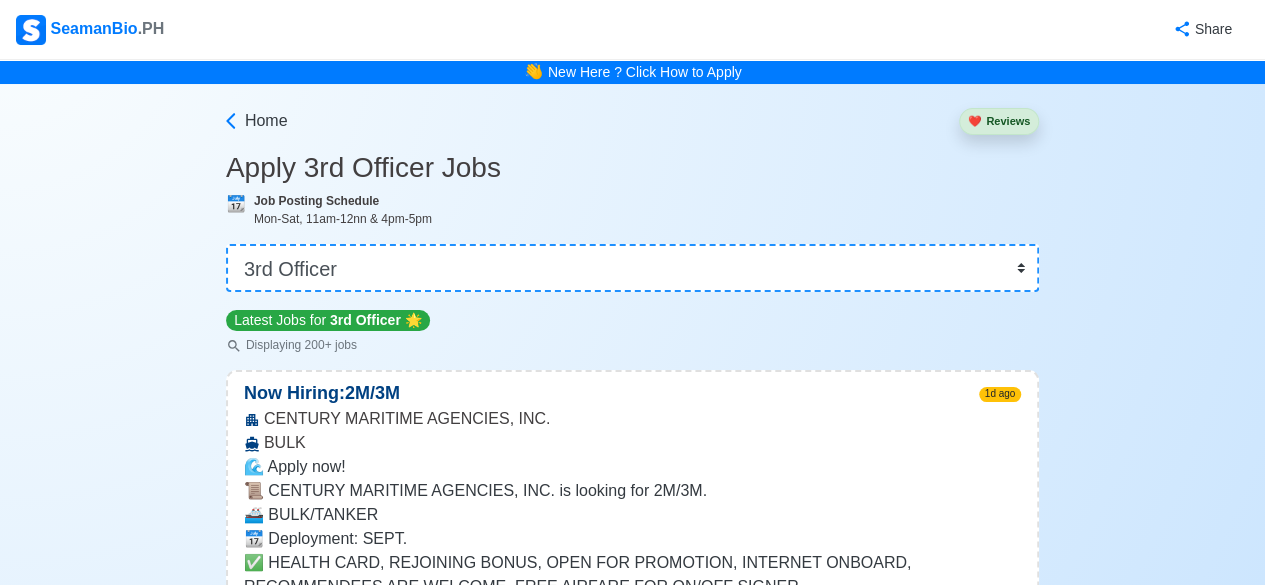scroll, scrollTop: 512, scrollLeft: 0, axis: vertical 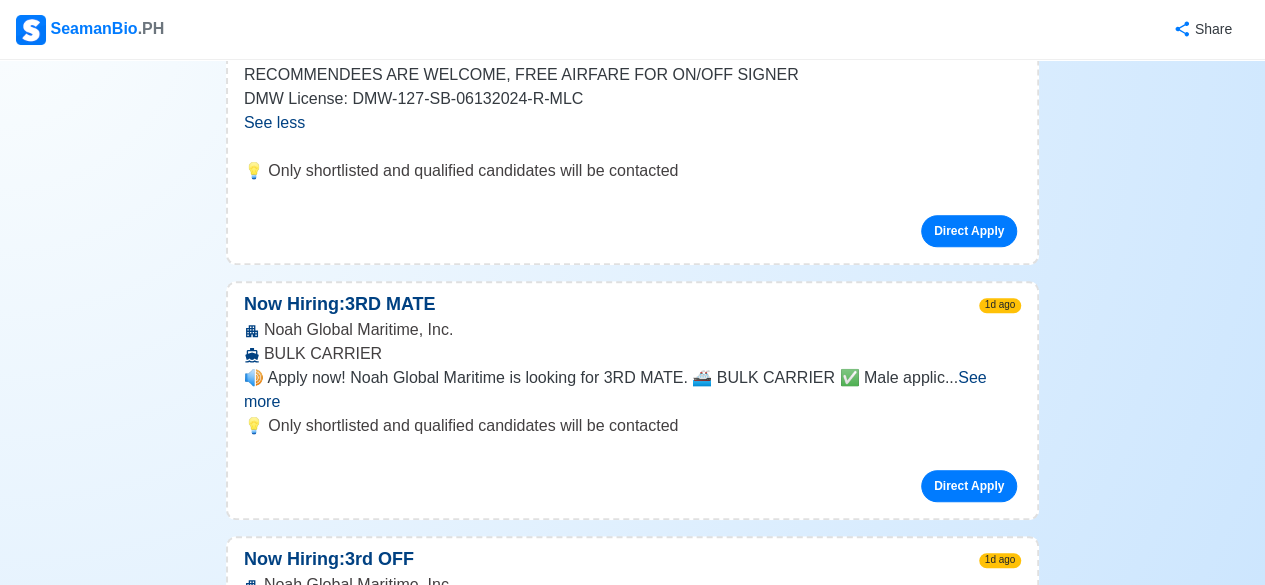 click on "See more" at bounding box center (615, 389) 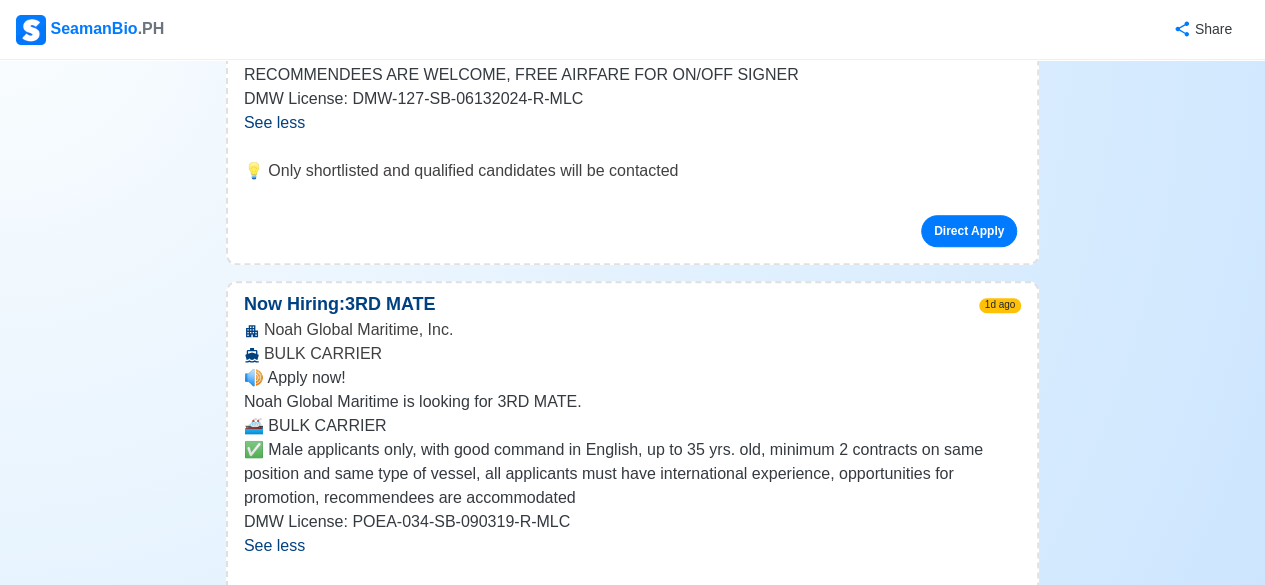 scroll, scrollTop: 1024, scrollLeft: 0, axis: vertical 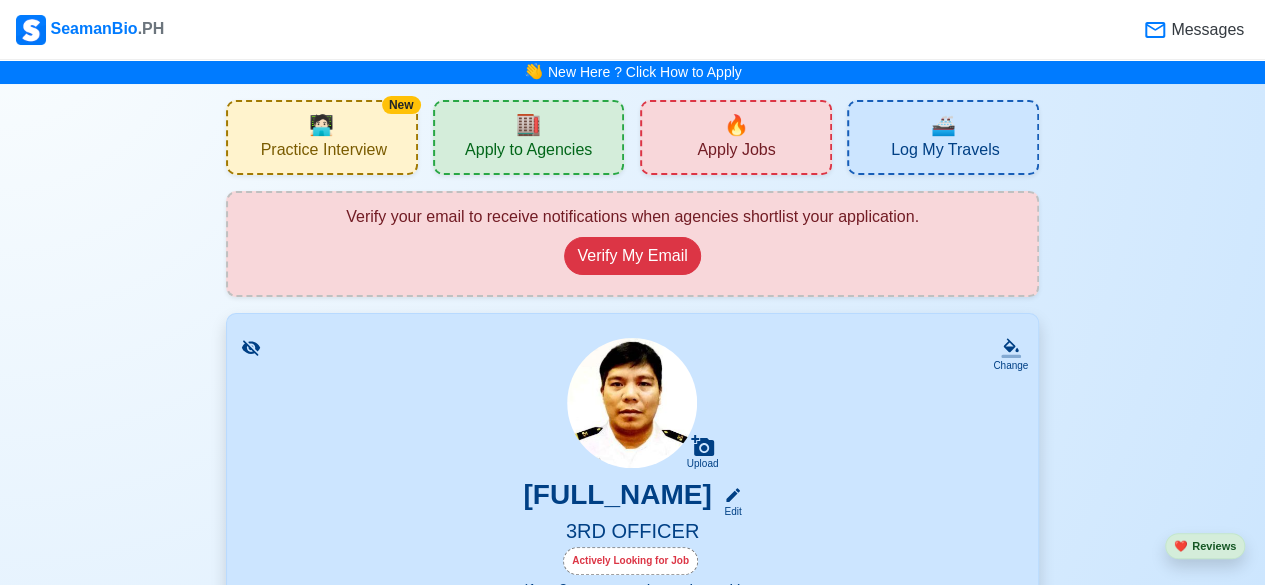 click on "Apply to Agencies" at bounding box center (528, 152) 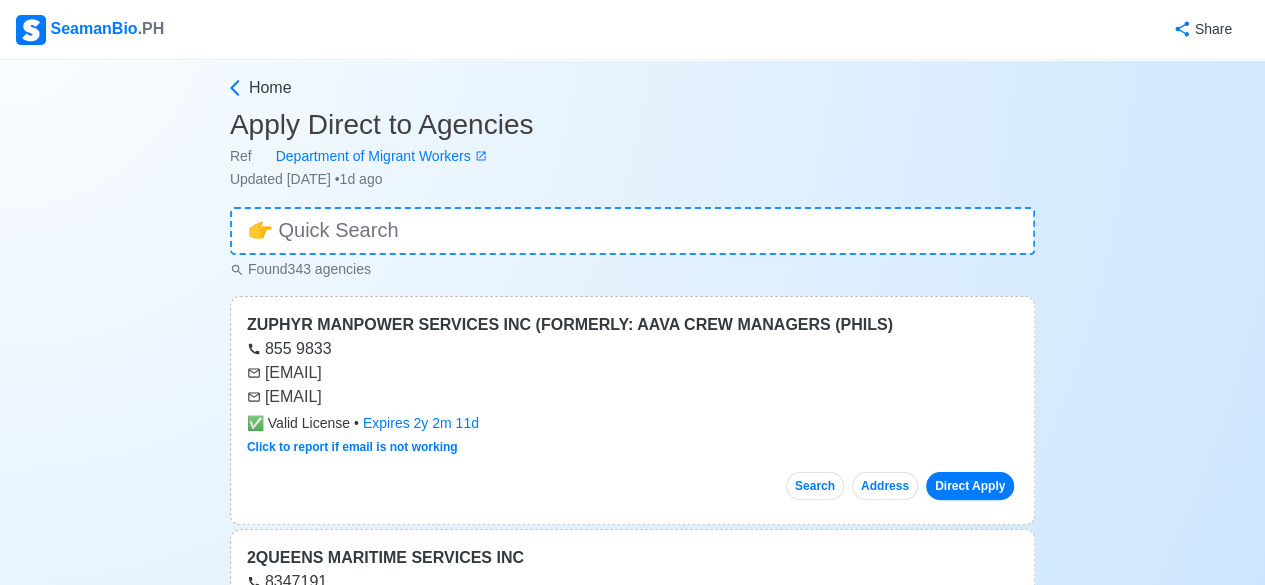 scroll, scrollTop: 512, scrollLeft: 0, axis: vertical 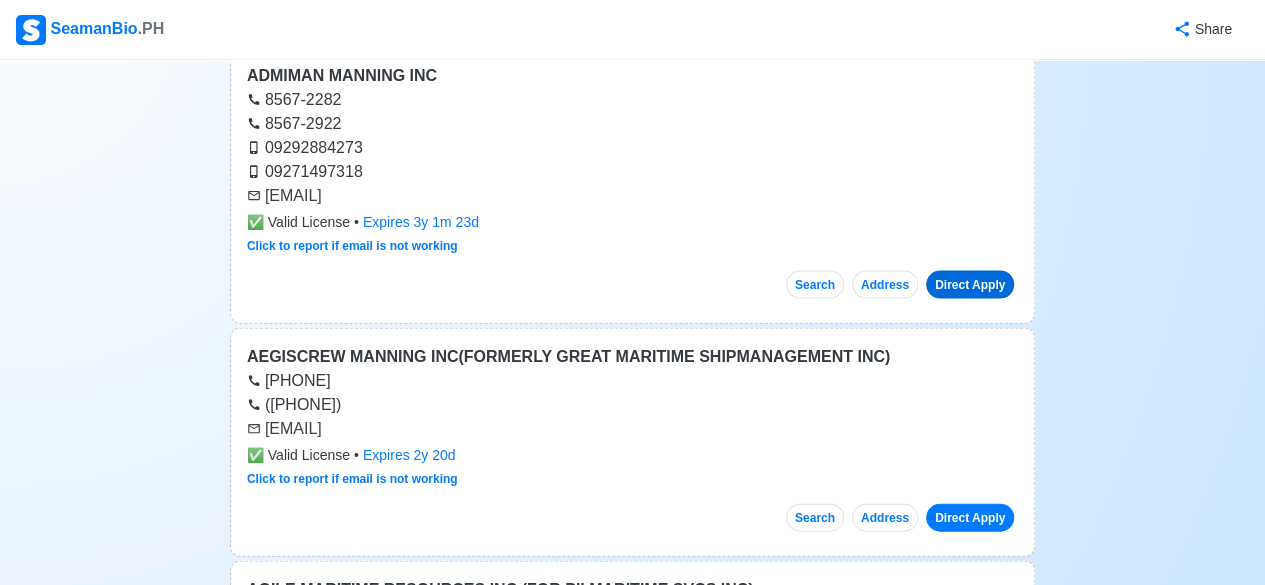 click on "Direct Apply" at bounding box center [970, 285] 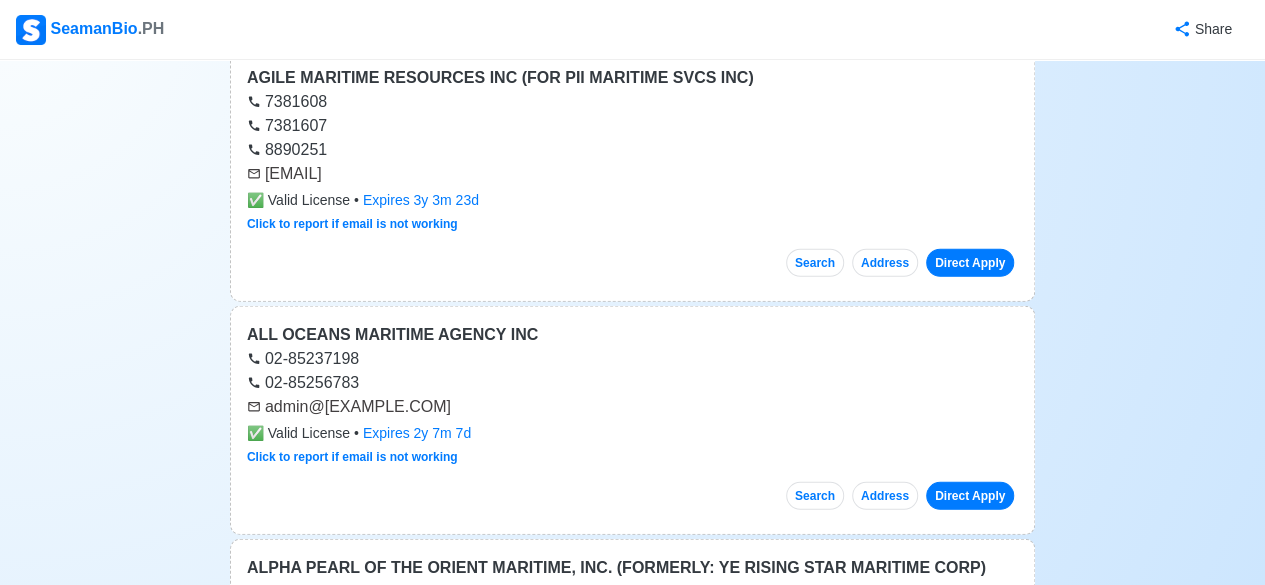 scroll, scrollTop: 3072, scrollLeft: 0, axis: vertical 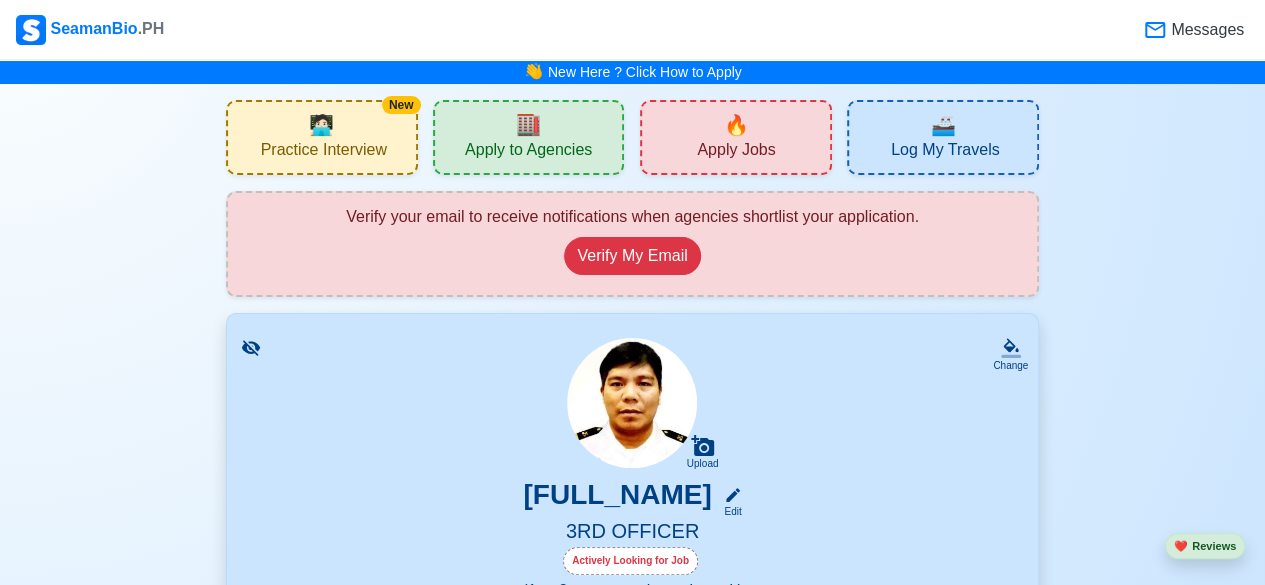 click on "🔥 Apply Jobs" at bounding box center [736, 137] 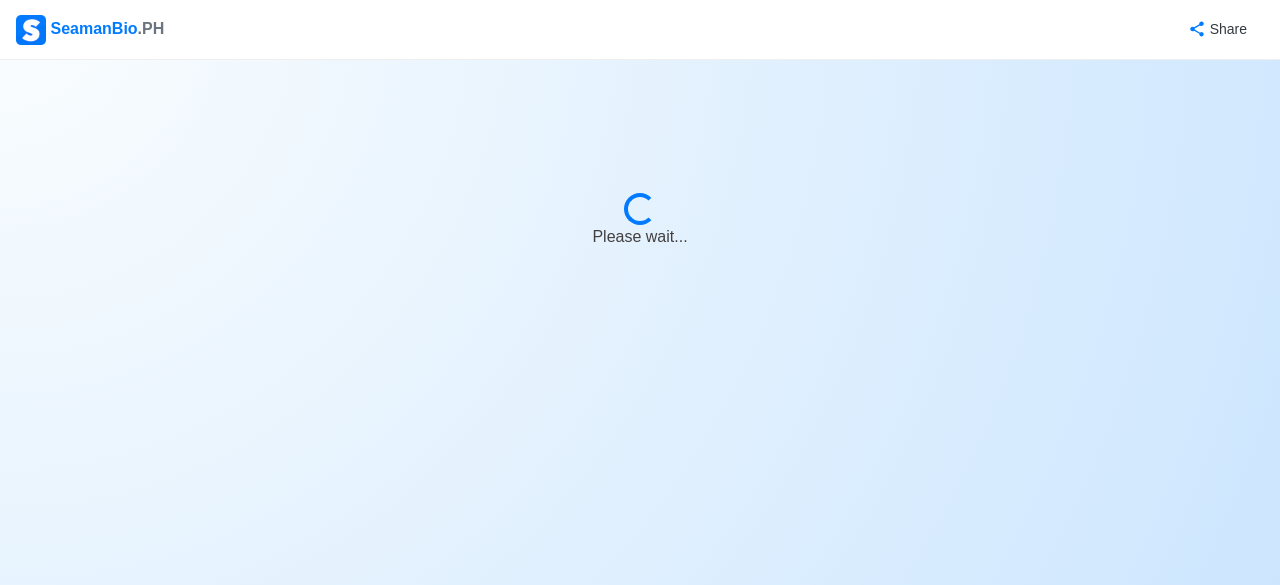 select on "3rd Officer" 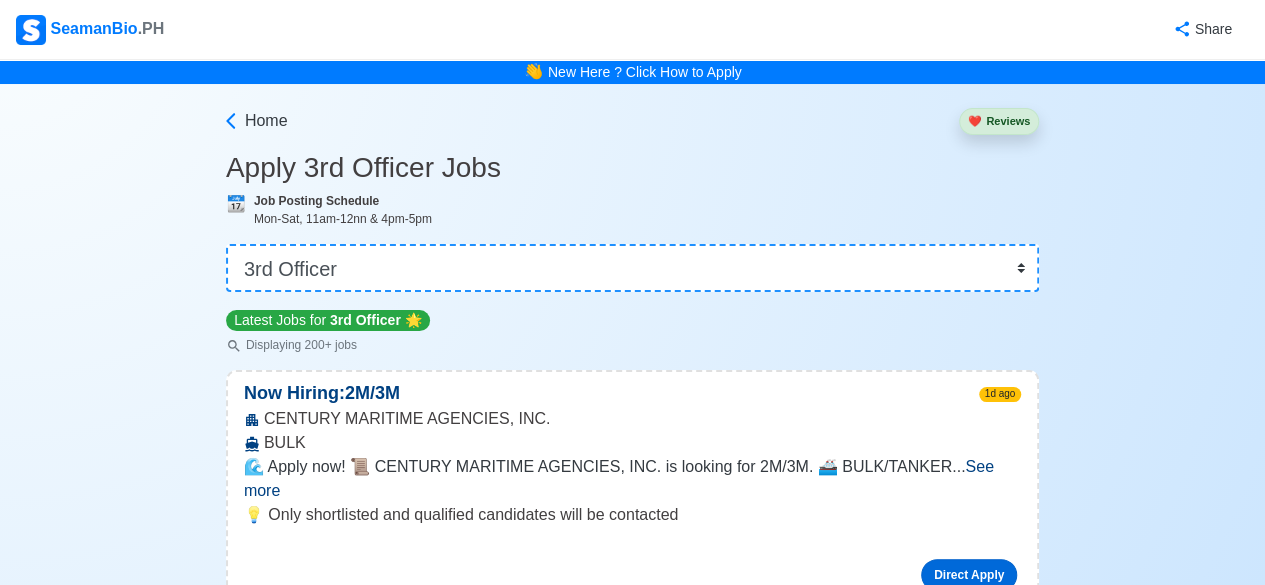 click on "Direct Apply" at bounding box center (969, 575) 